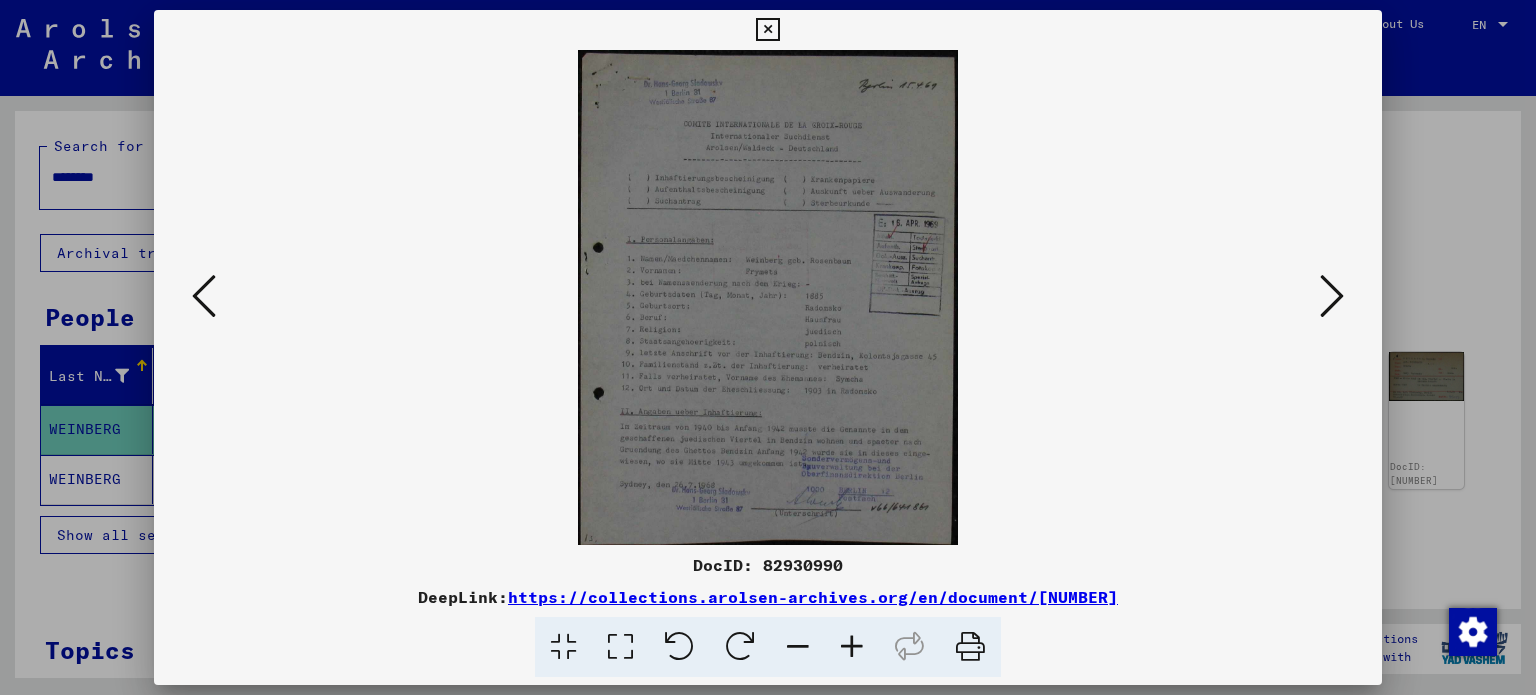 scroll, scrollTop: 0, scrollLeft: 0, axis: both 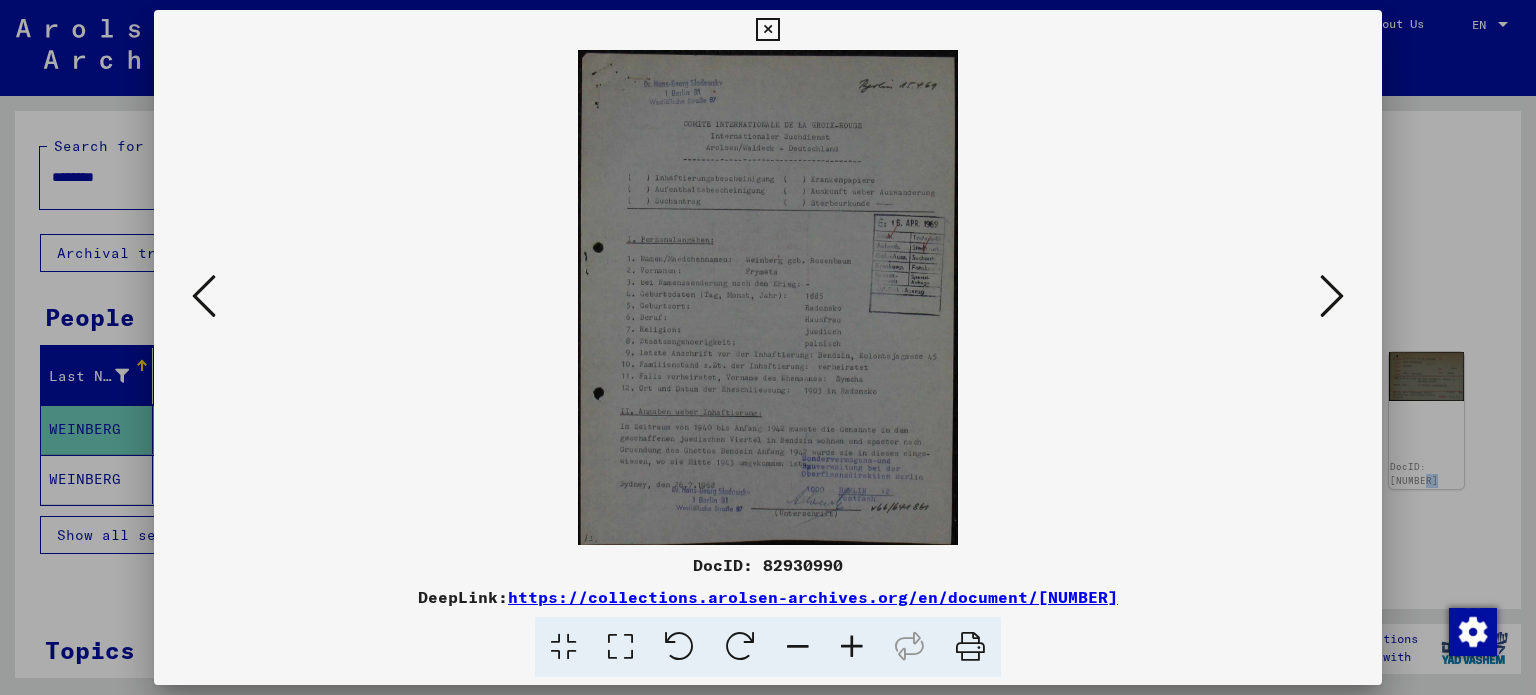 click at bounding box center [1332, 296] 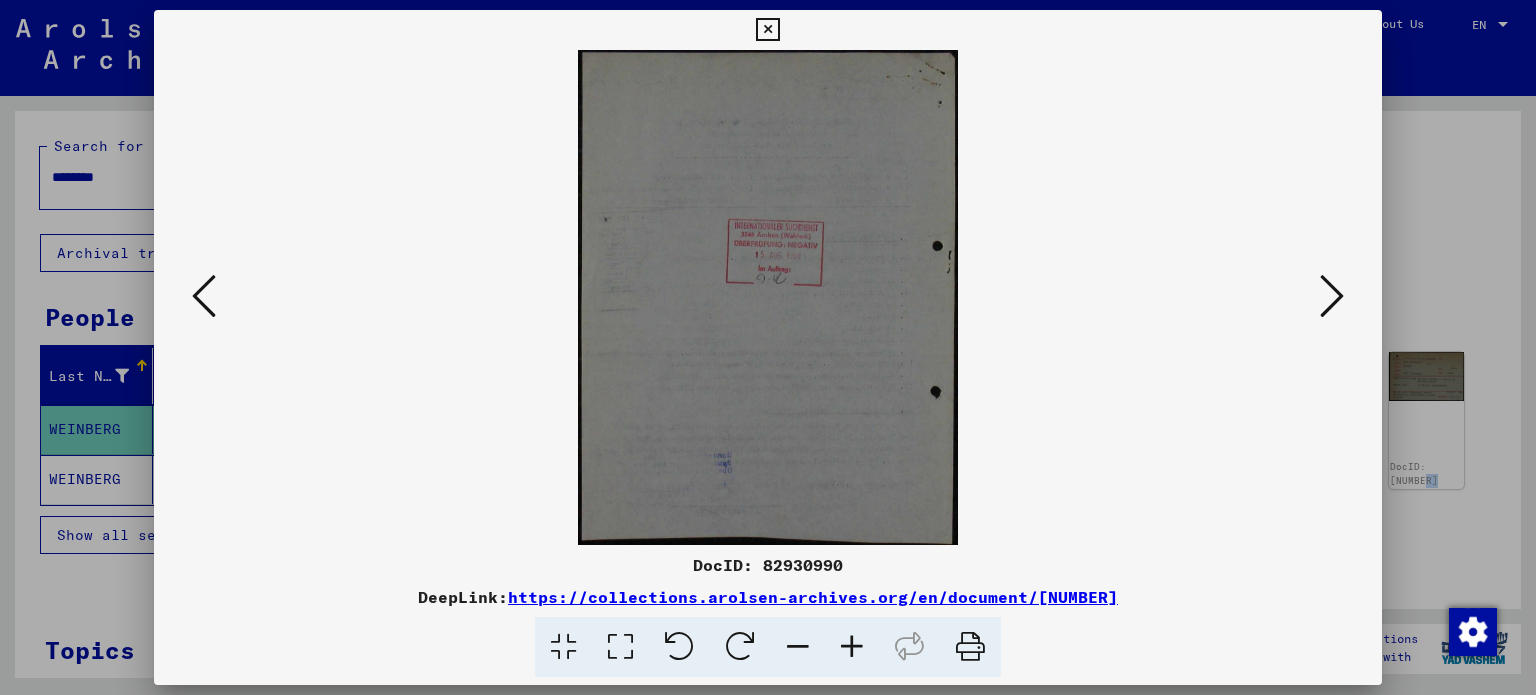 click at bounding box center [1332, 296] 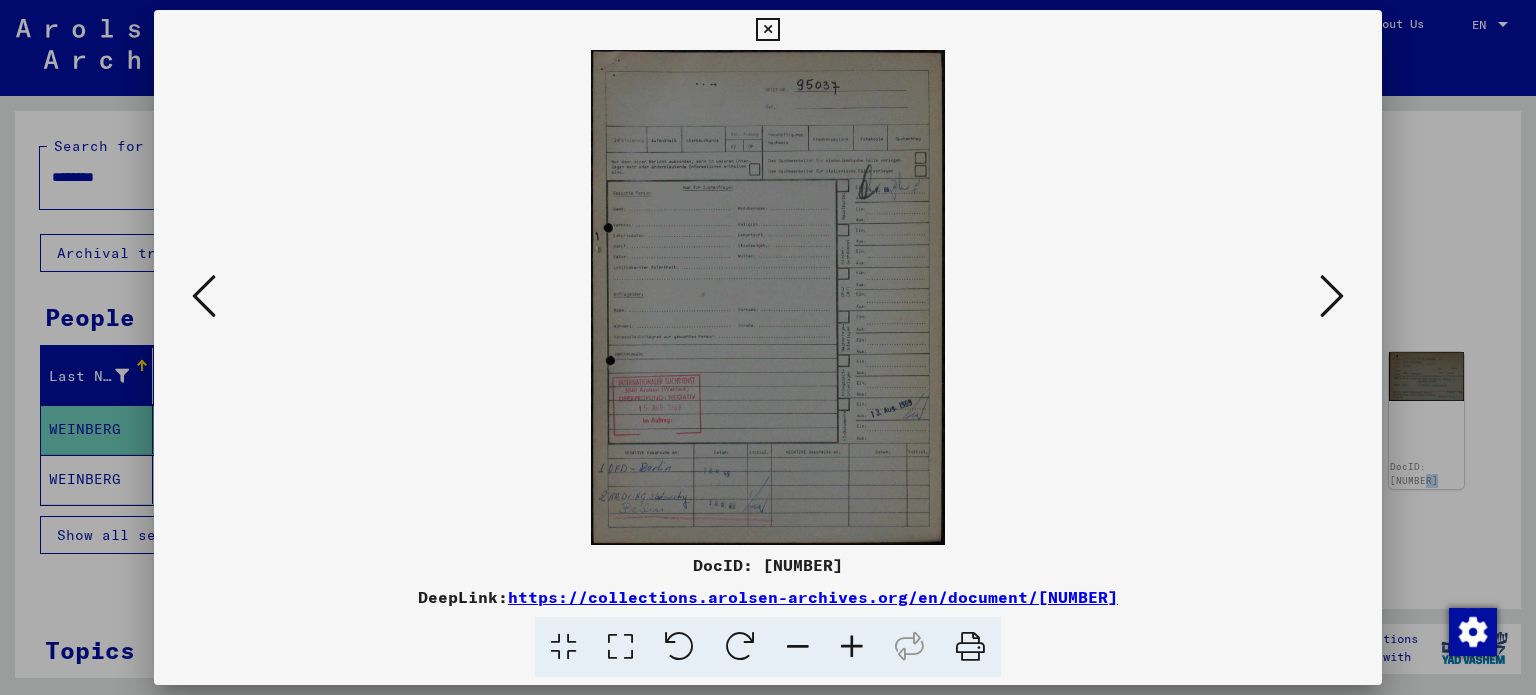 click at bounding box center (1332, 296) 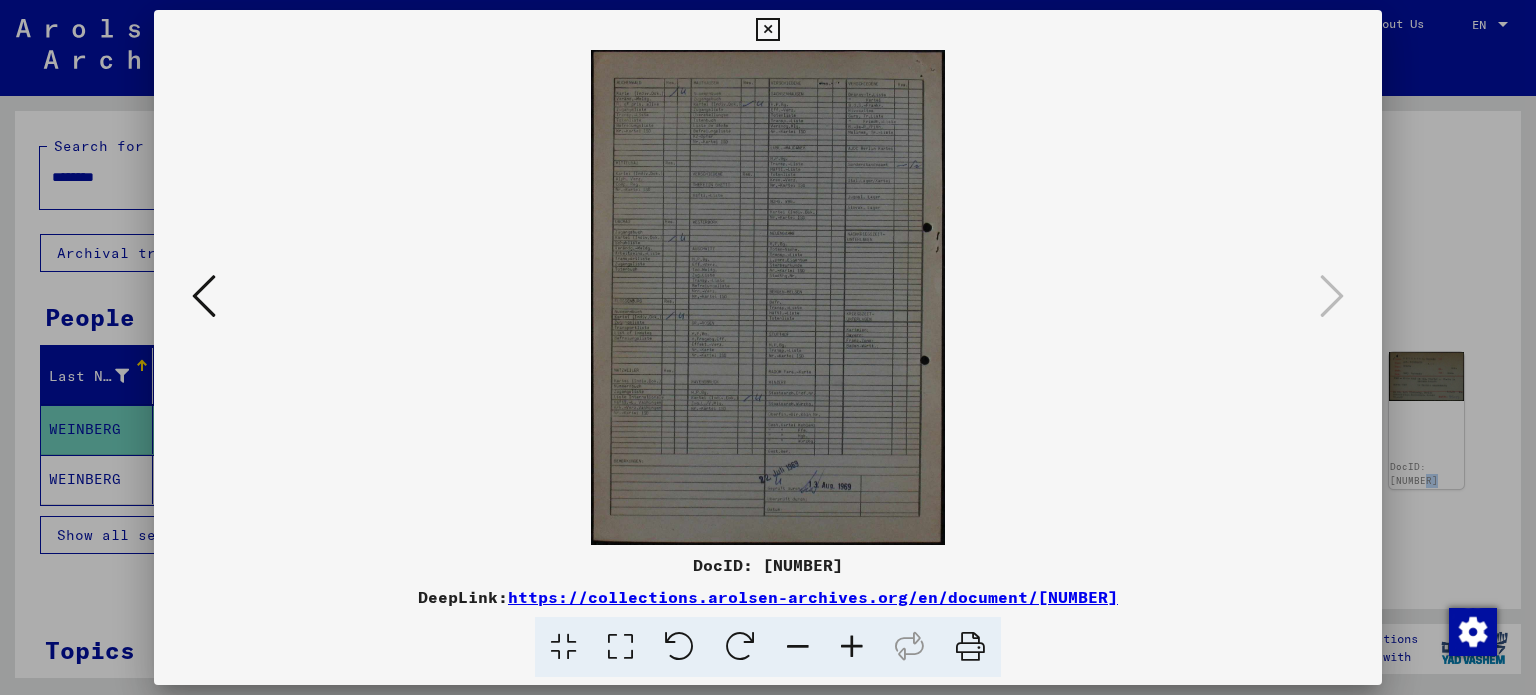 click at bounding box center [204, 296] 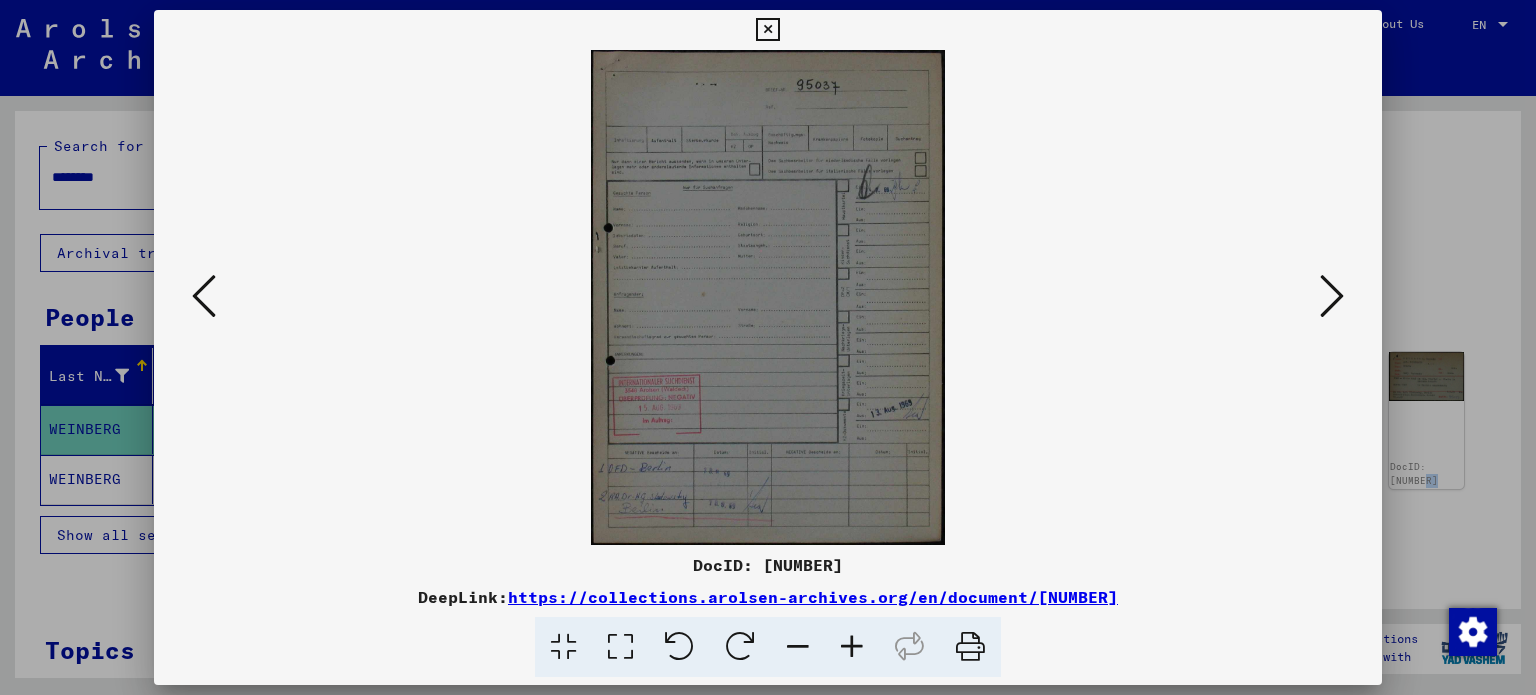 click at bounding box center (204, 296) 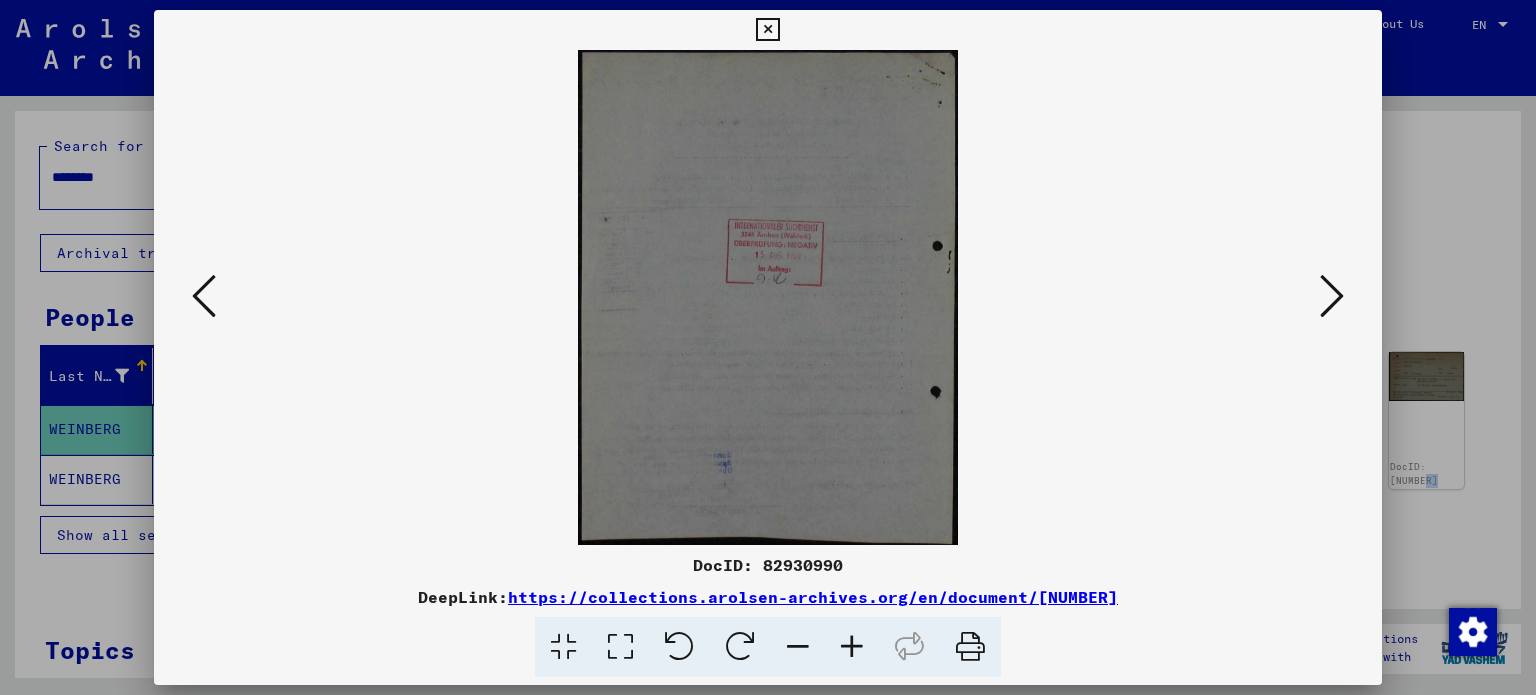 click at bounding box center [204, 296] 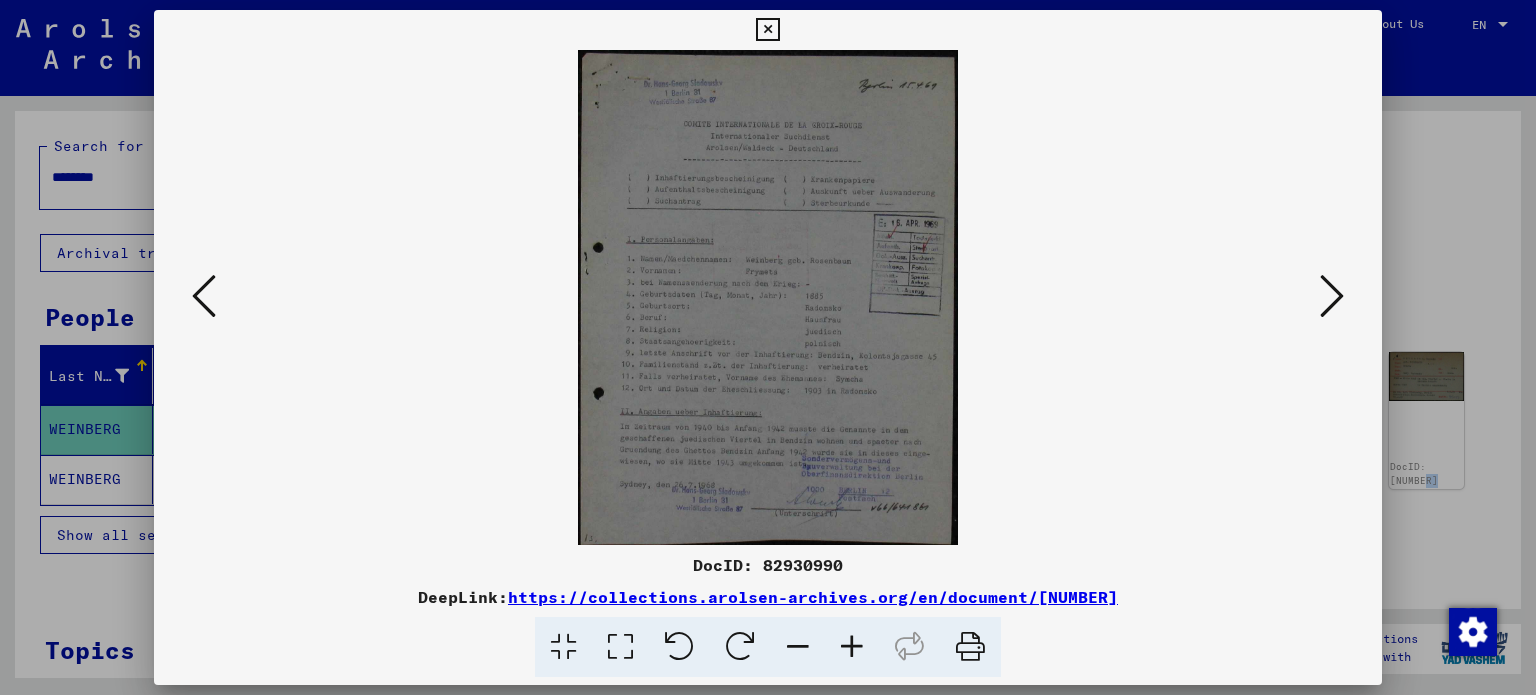 click at bounding box center (204, 296) 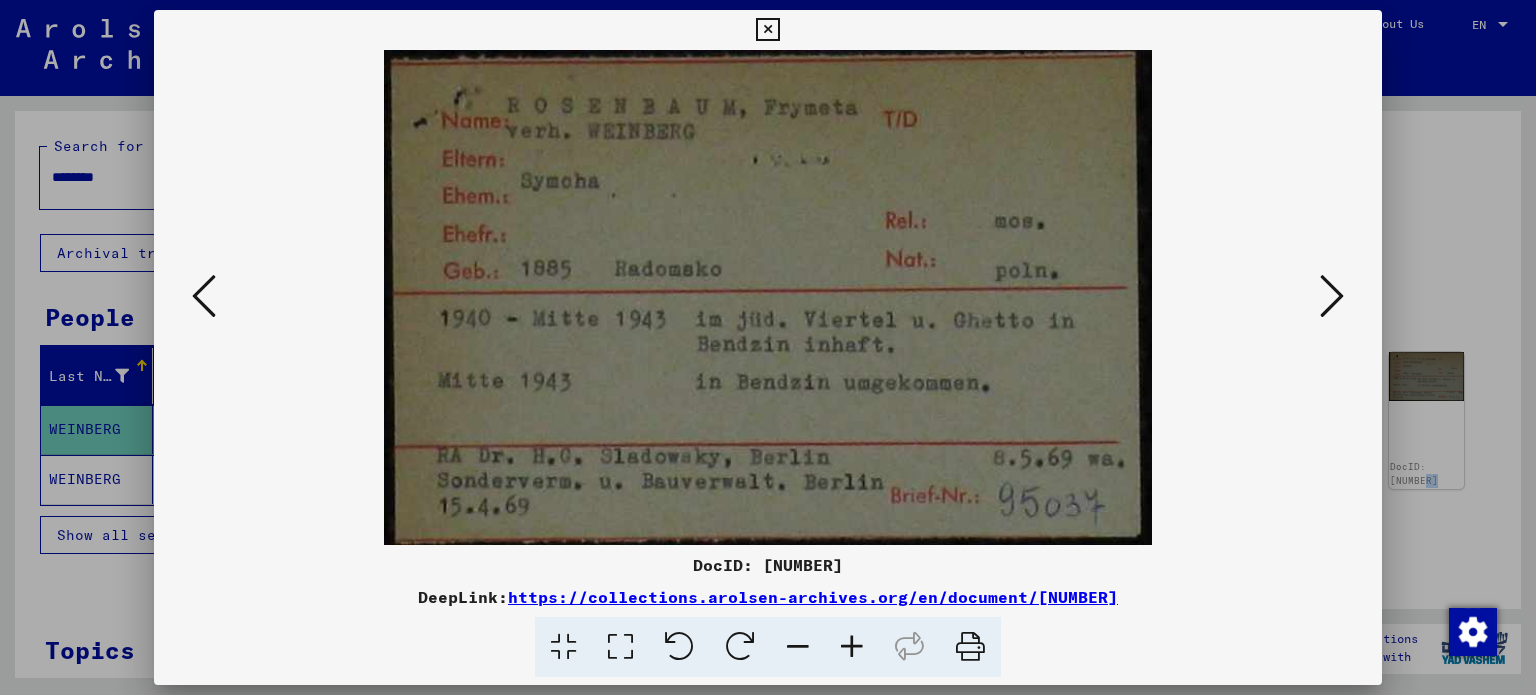 click at bounding box center [1332, 296] 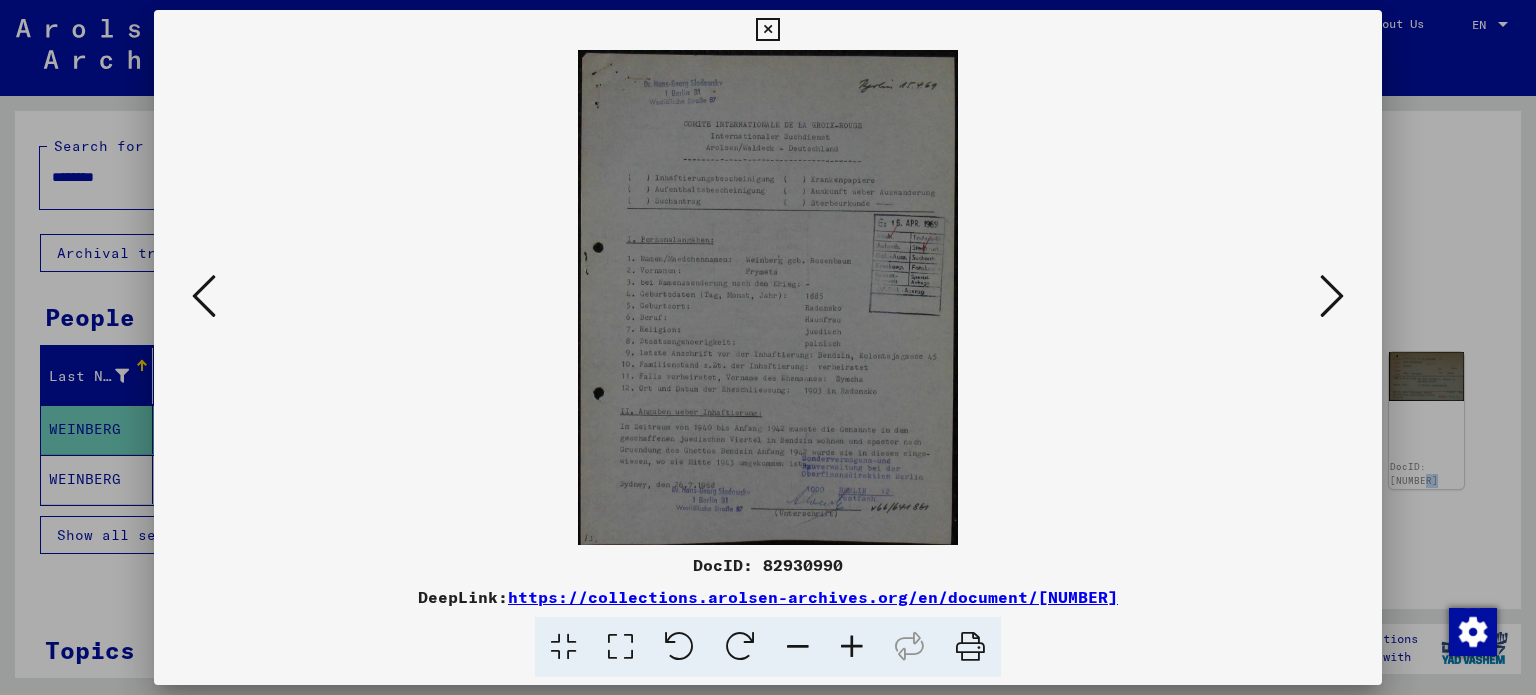 click at bounding box center [204, 296] 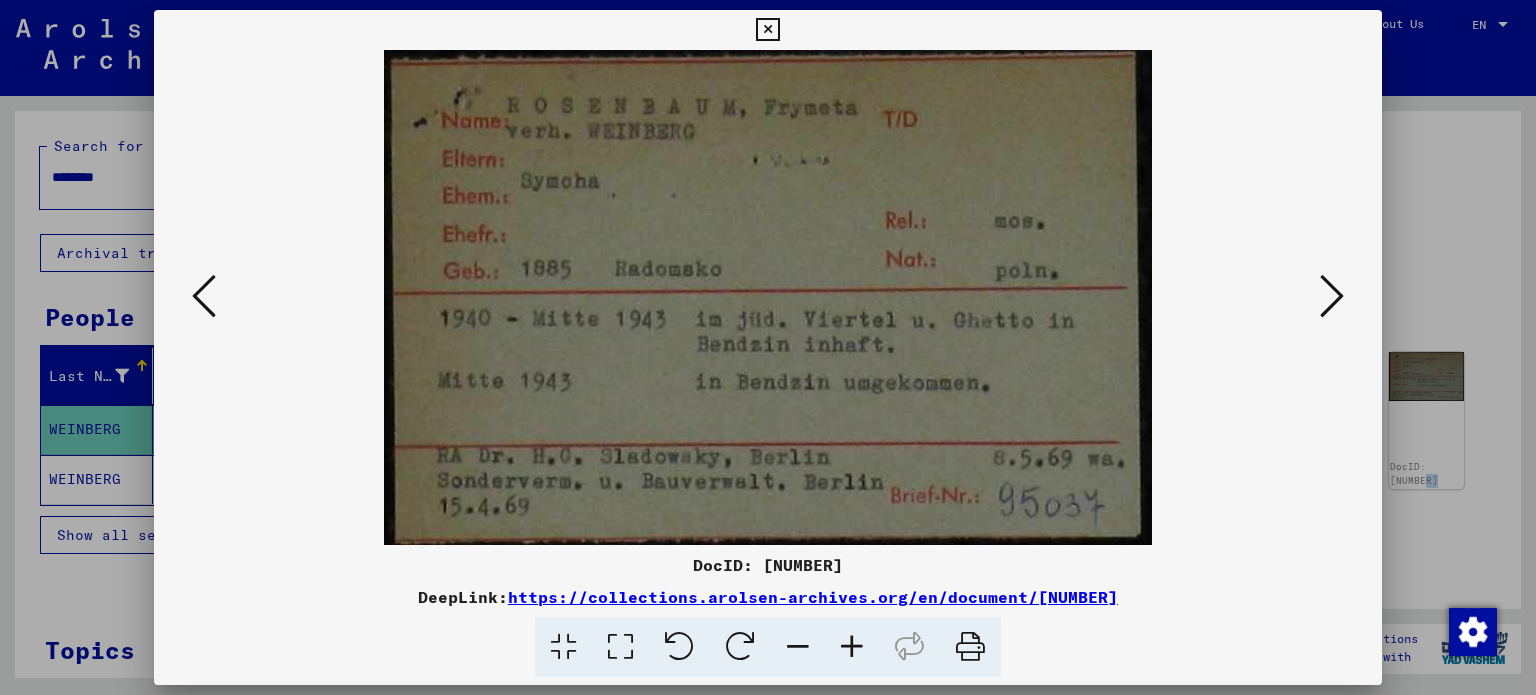 click at bounding box center (204, 296) 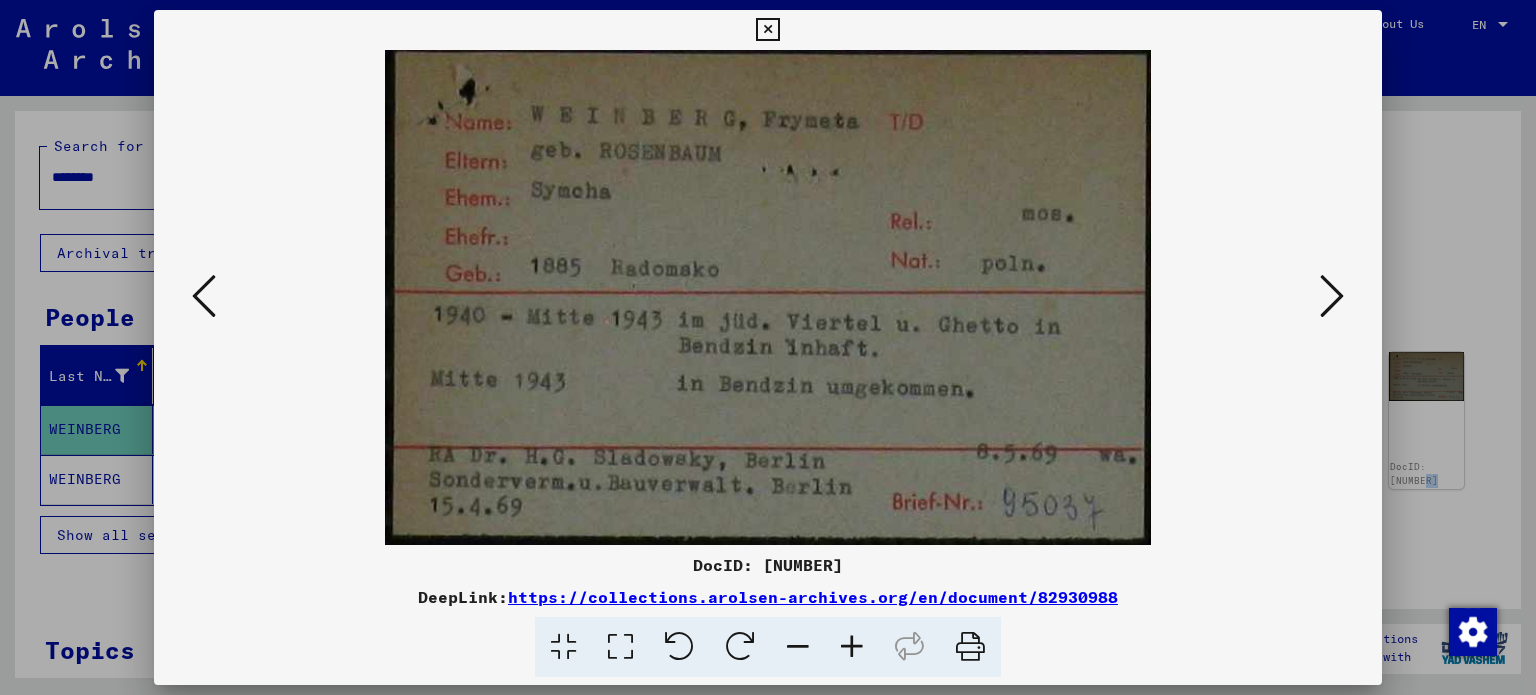 click at bounding box center (204, 296) 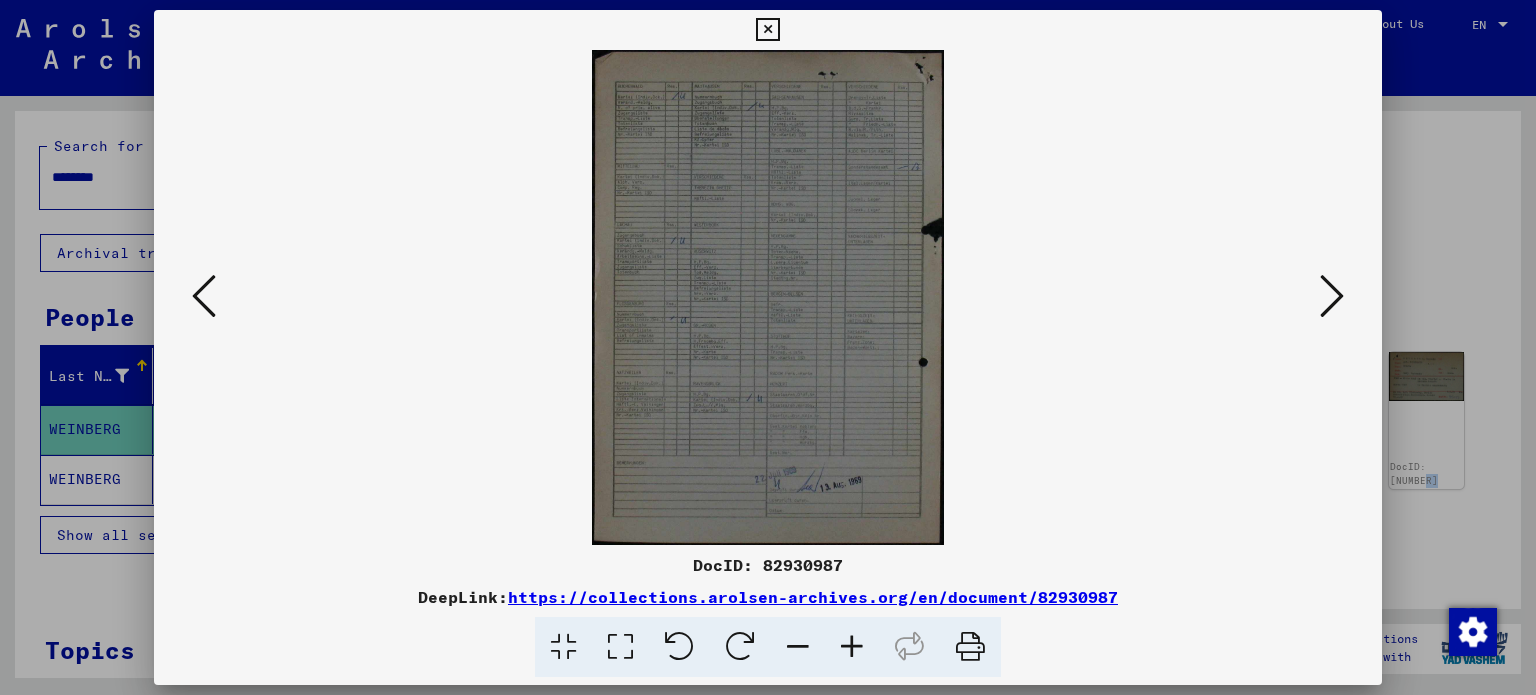 click at bounding box center (204, 296) 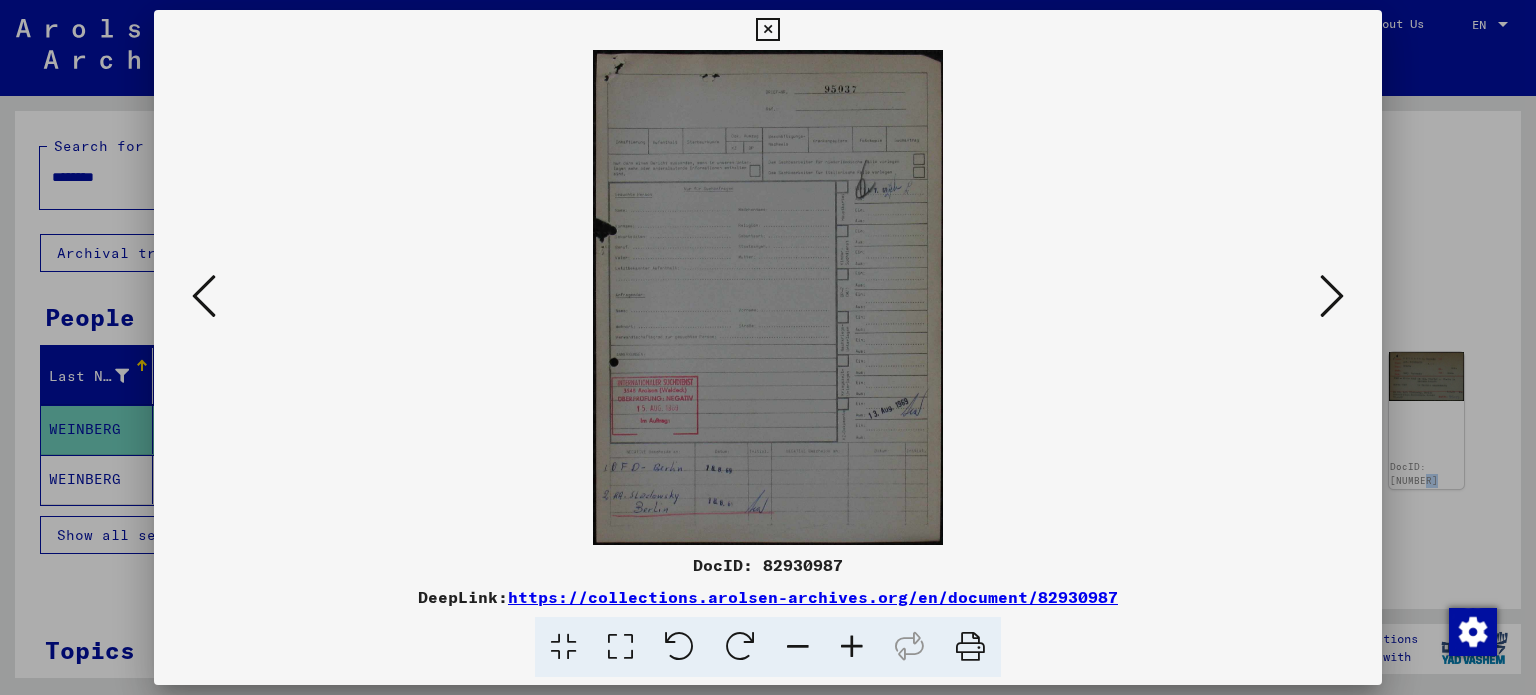 click at bounding box center (204, 296) 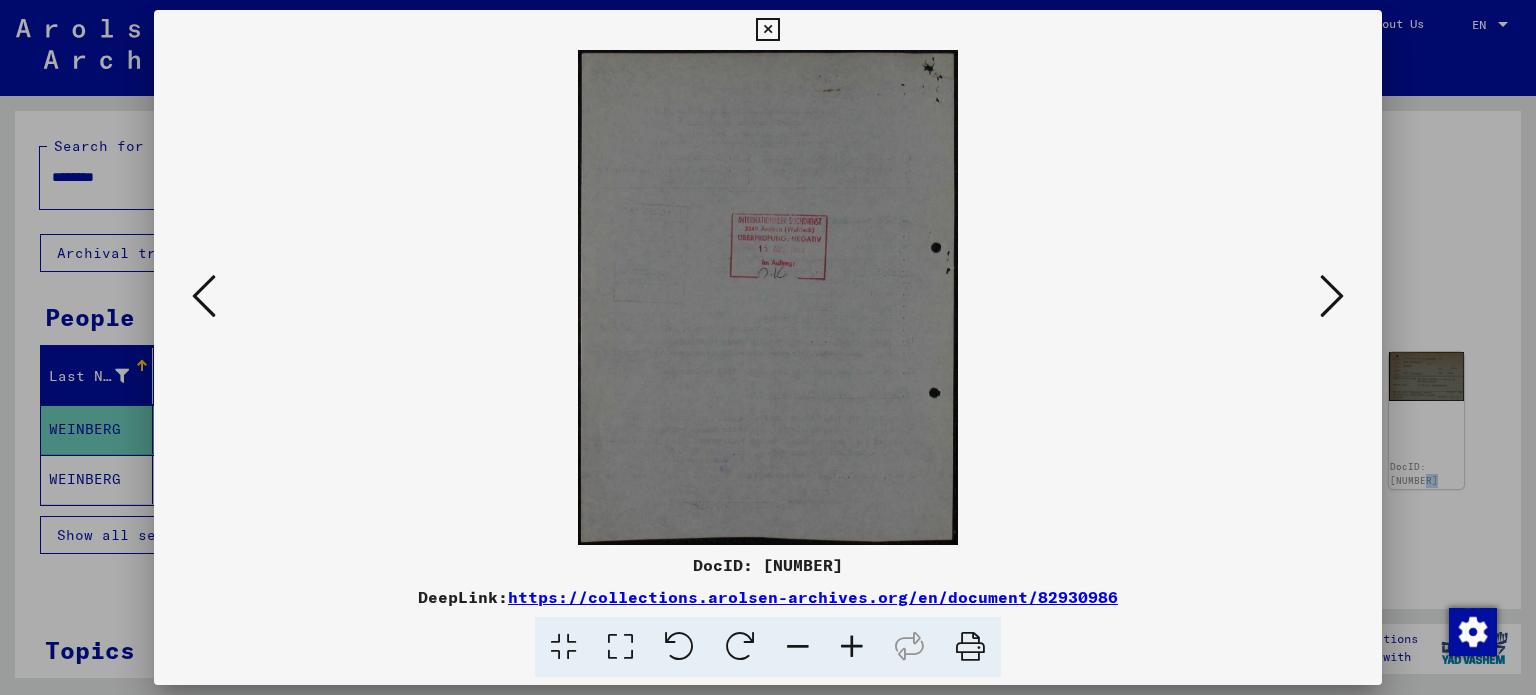 click at bounding box center (204, 296) 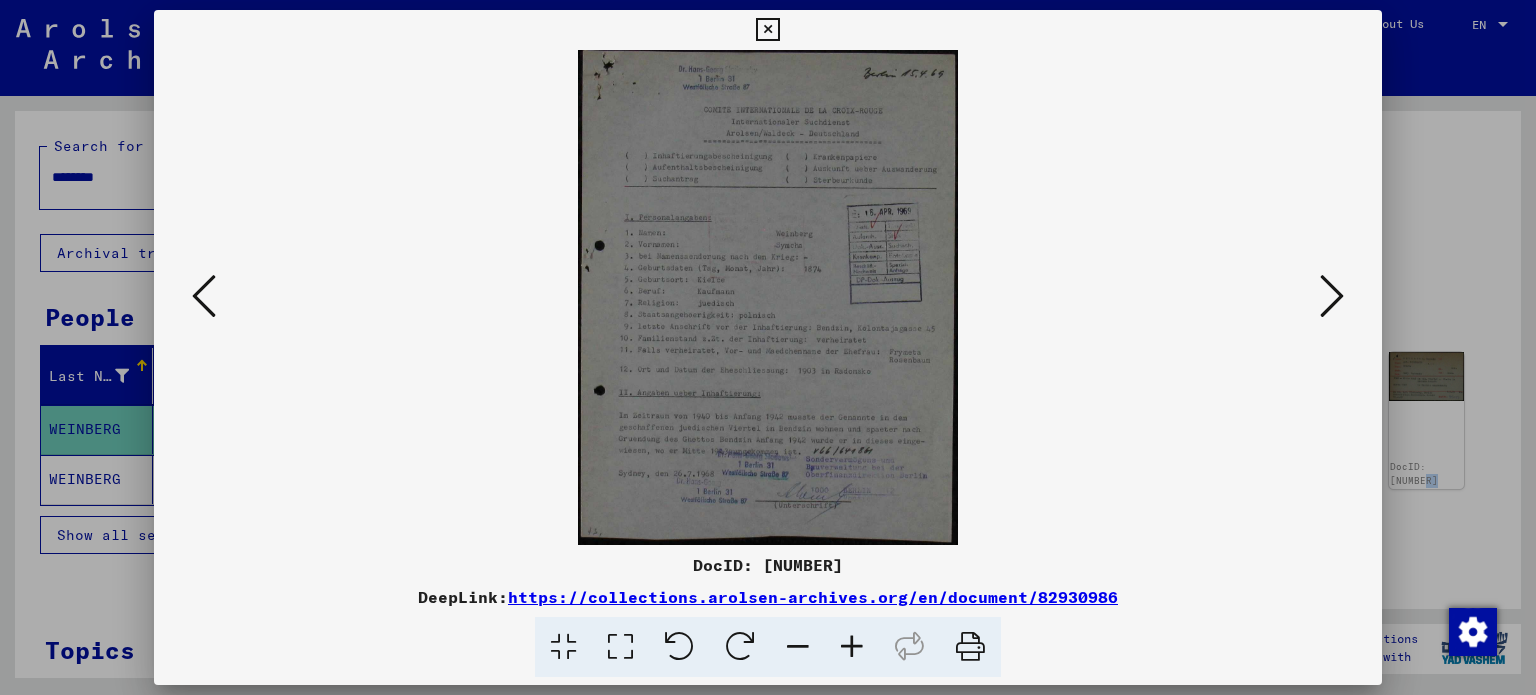 click at bounding box center [204, 296] 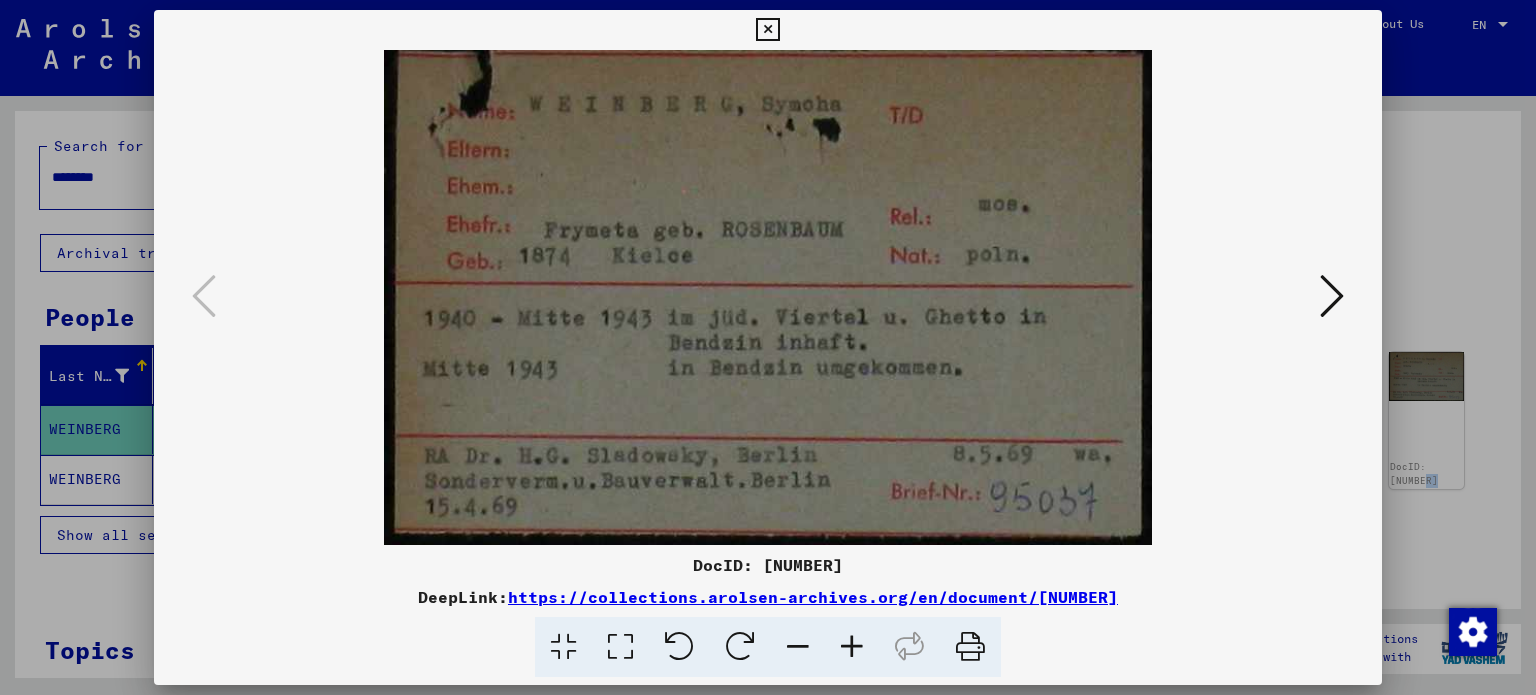 click at bounding box center (1332, 296) 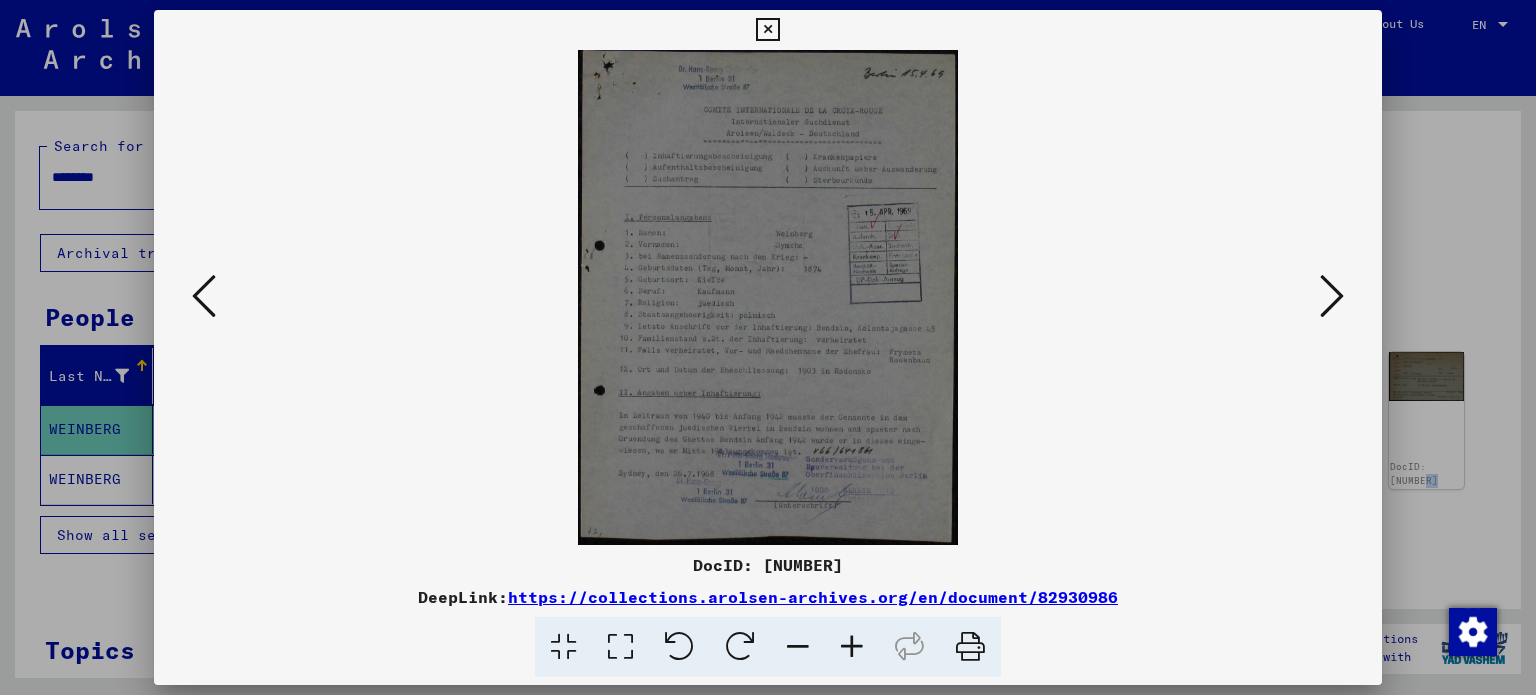 click at bounding box center [1332, 296] 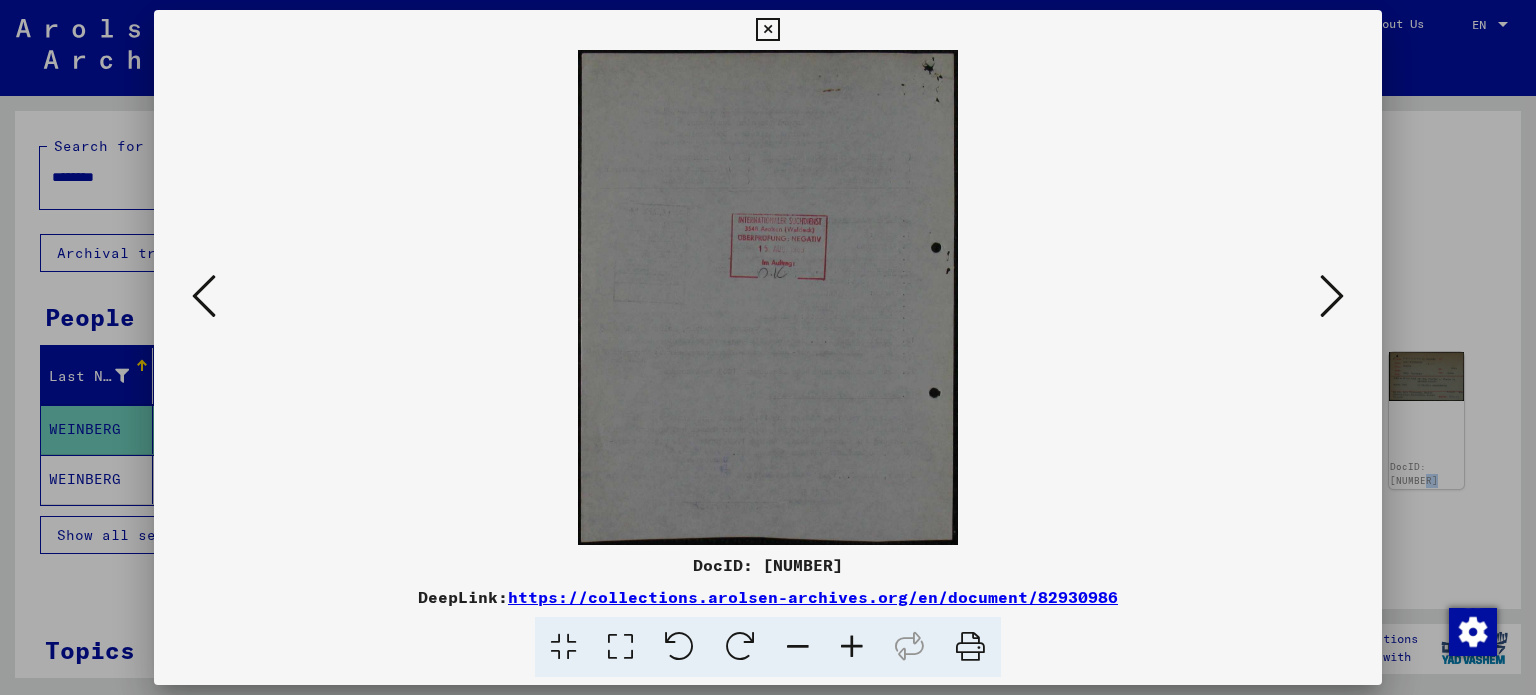 click at bounding box center [1332, 296] 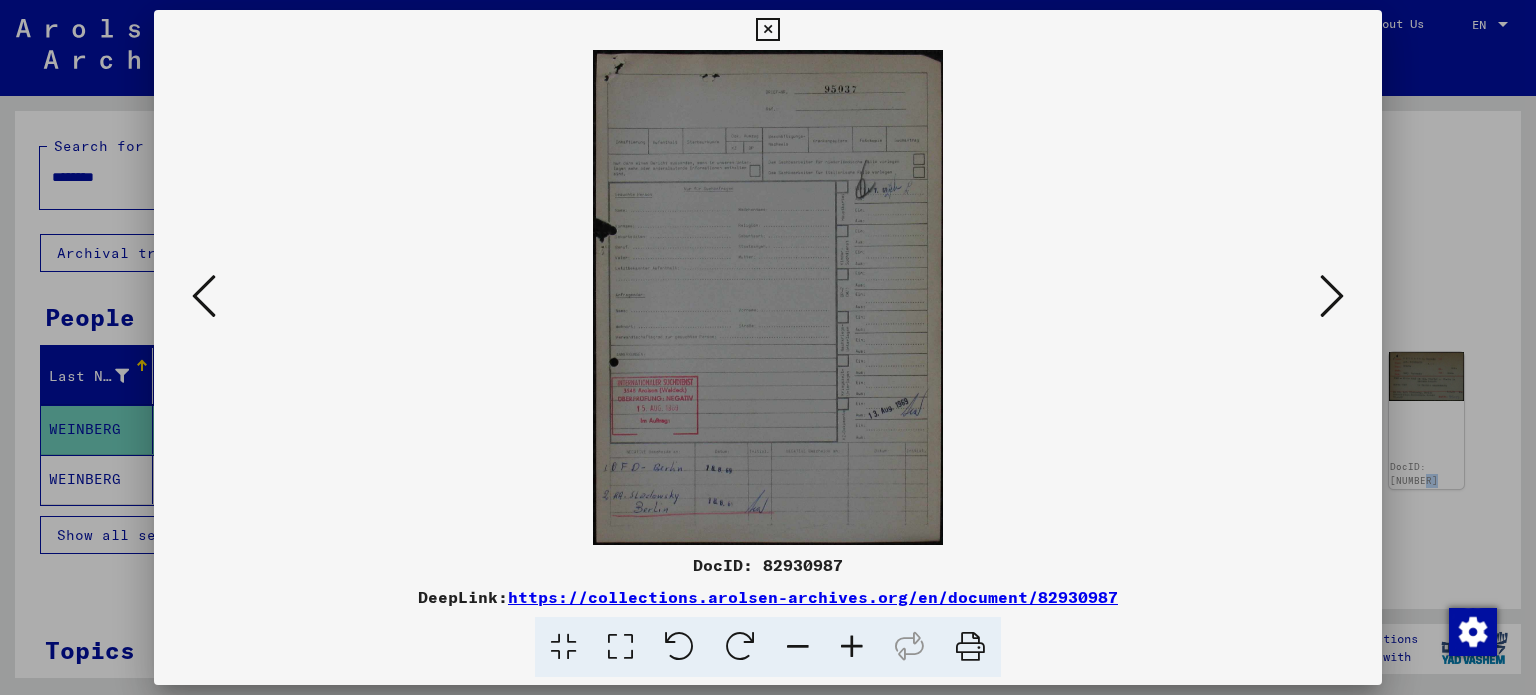 click at bounding box center (1332, 296) 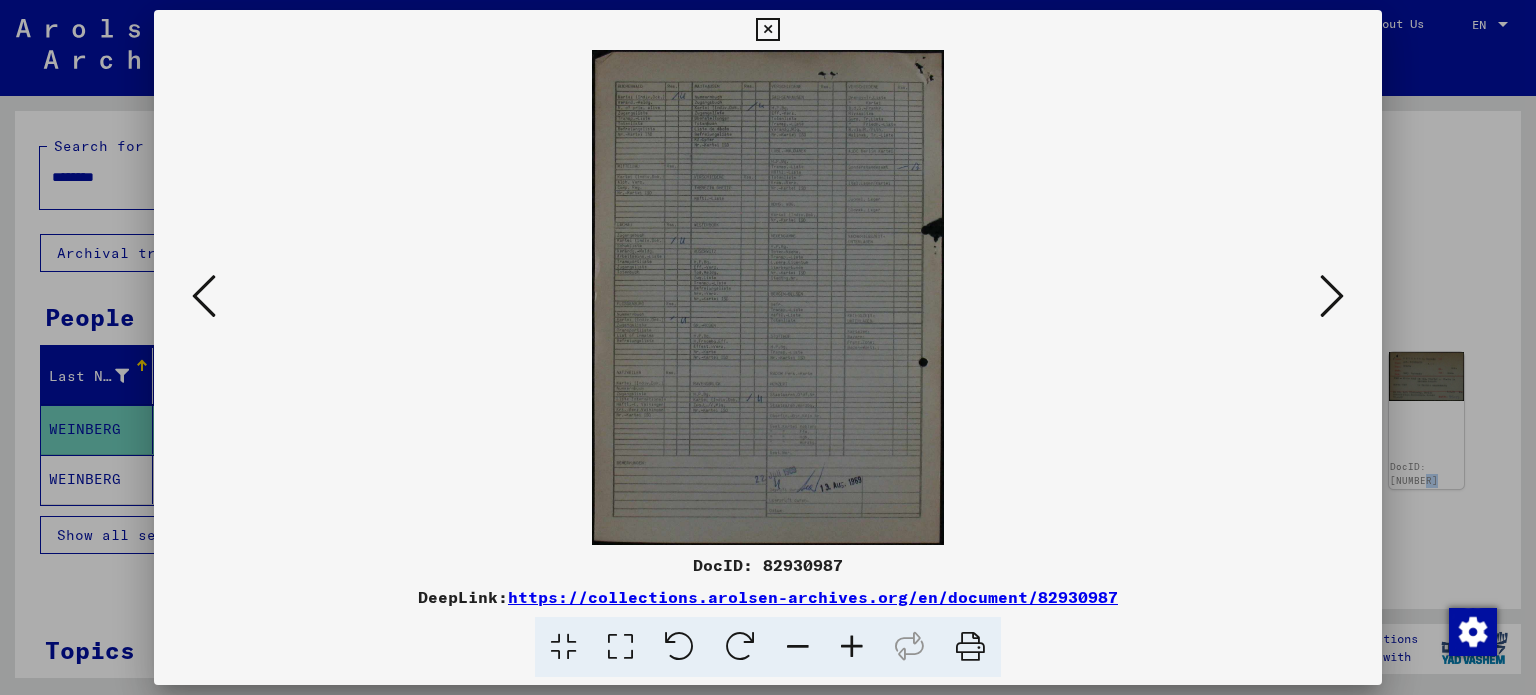 click at bounding box center (1332, 296) 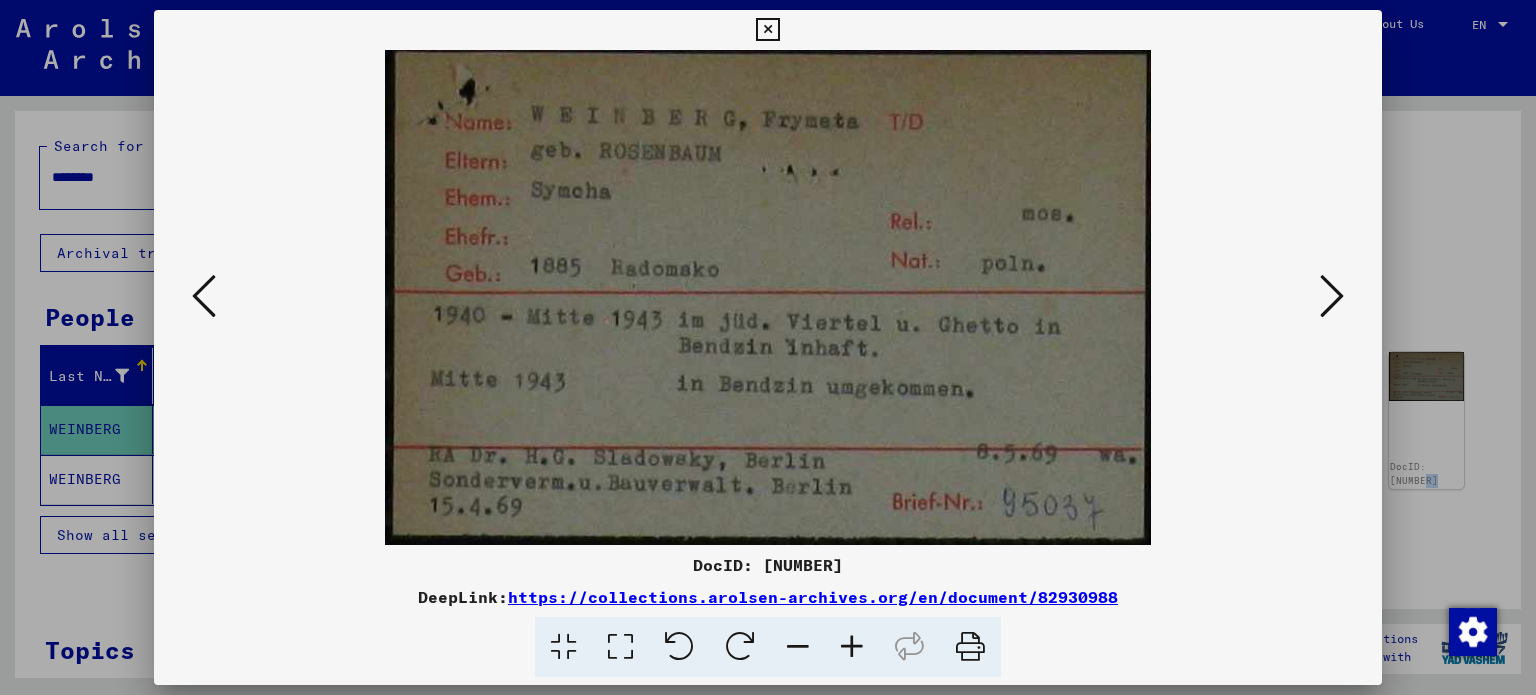 click at bounding box center (1332, 296) 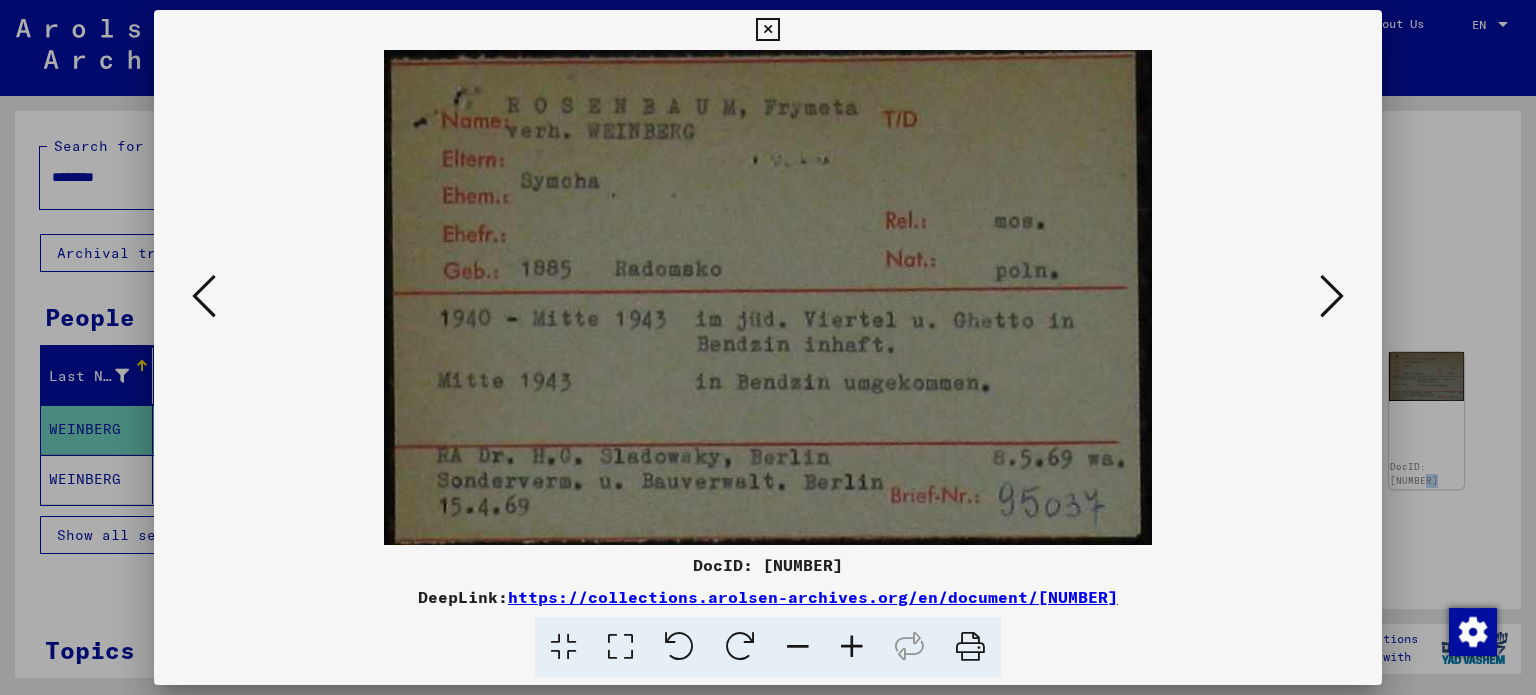 click at bounding box center [1332, 296] 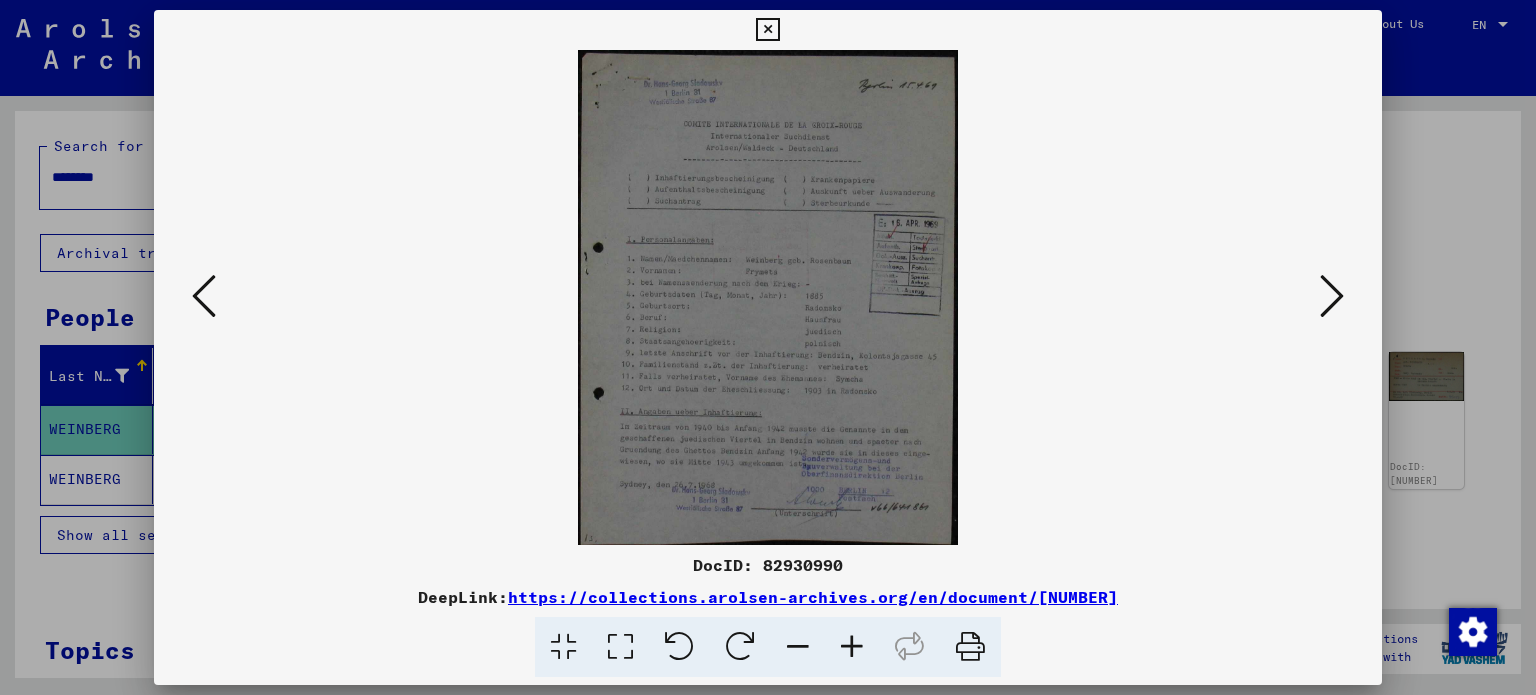 click at bounding box center (768, 347) 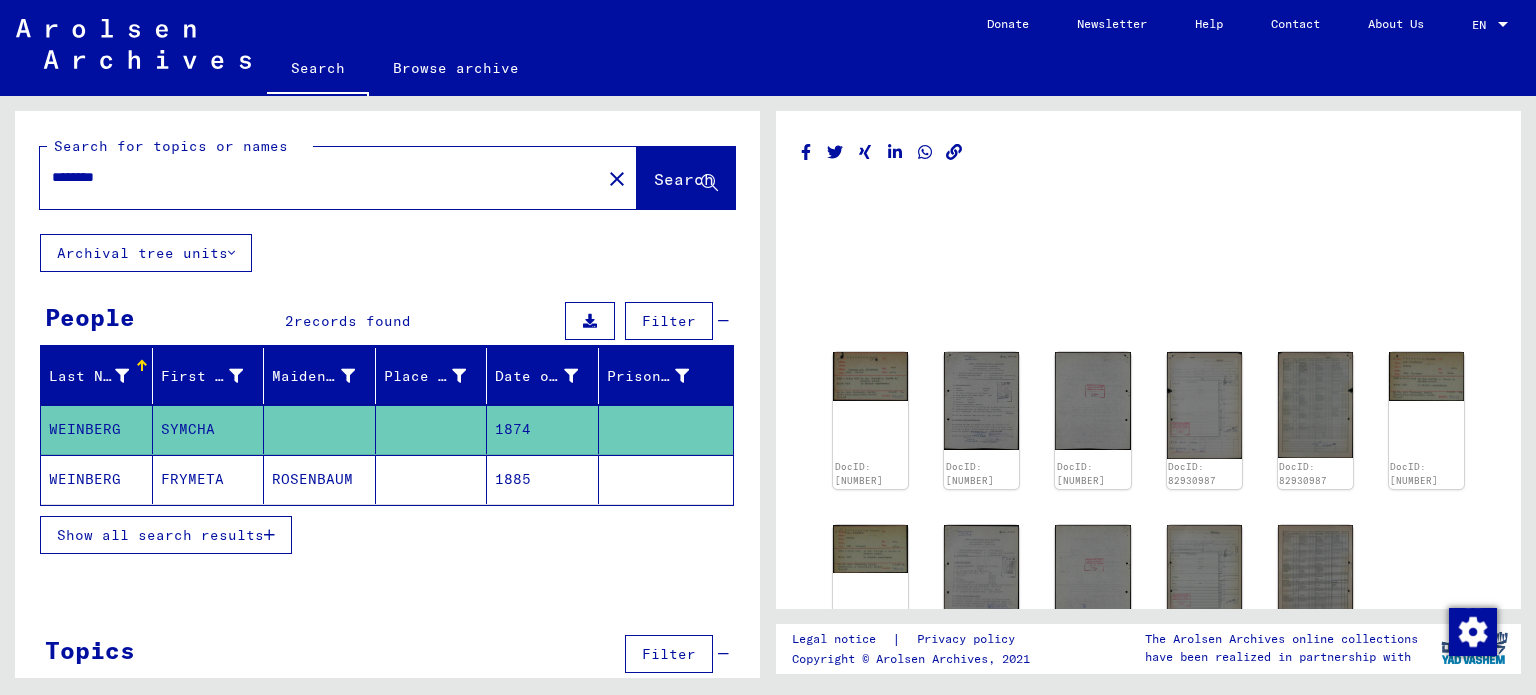drag, startPoint x: 172, startPoint y: 187, endPoint x: 16, endPoint y: 191, distance: 156.05127 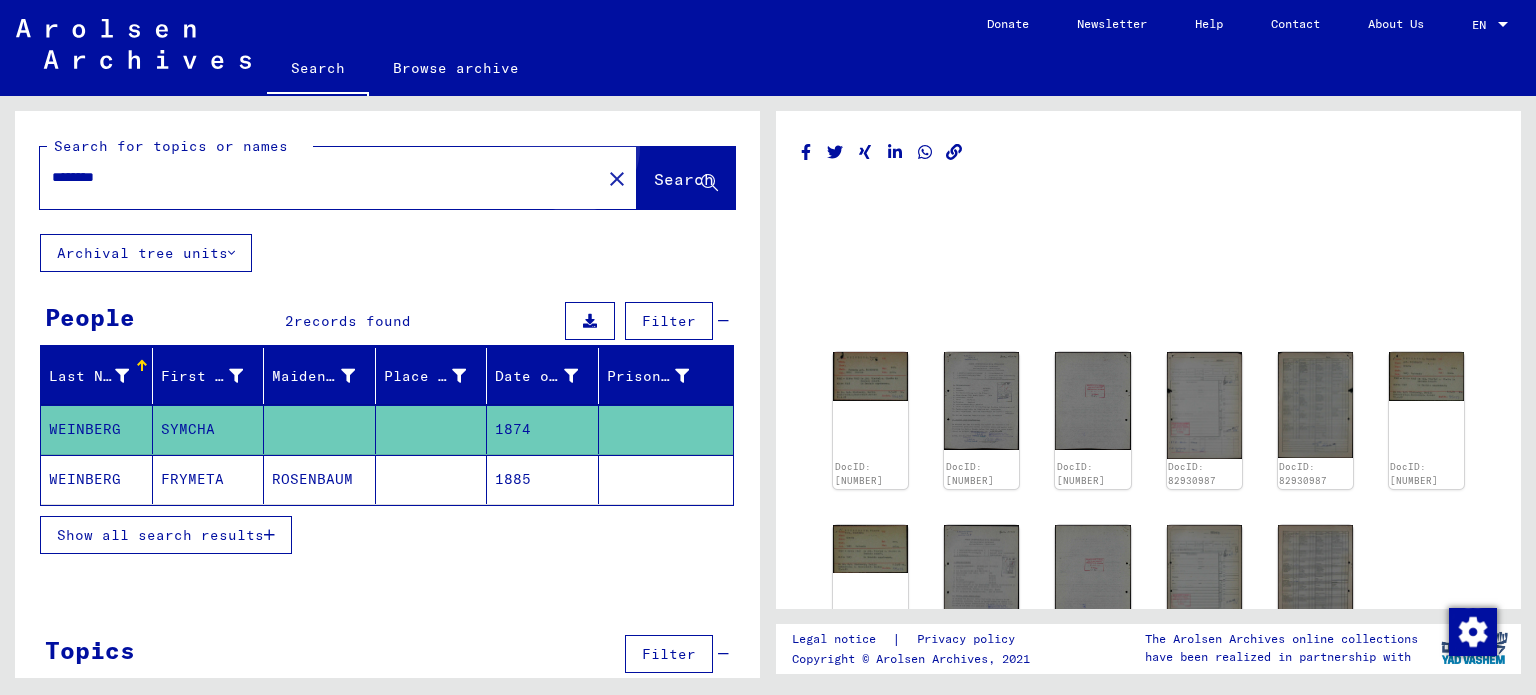 click on "Search" 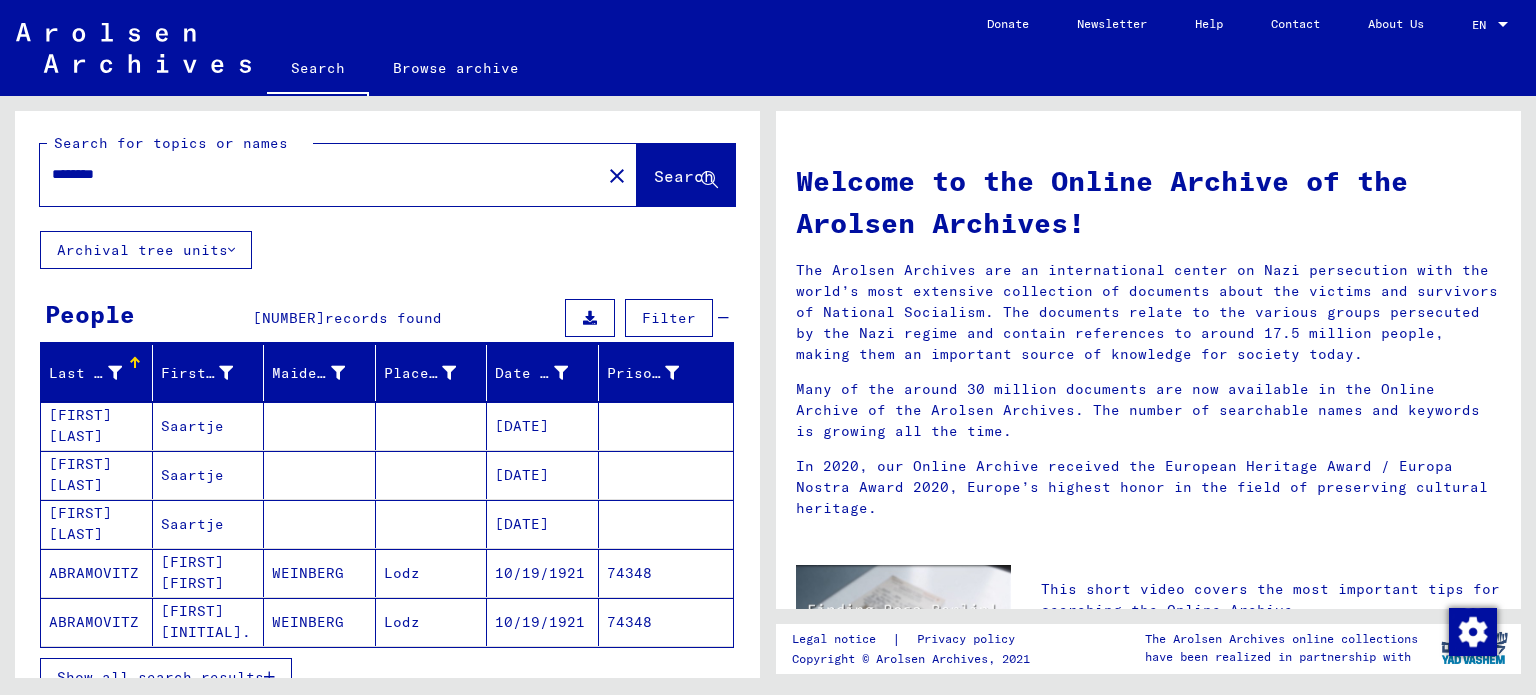 scroll, scrollTop: 0, scrollLeft: 0, axis: both 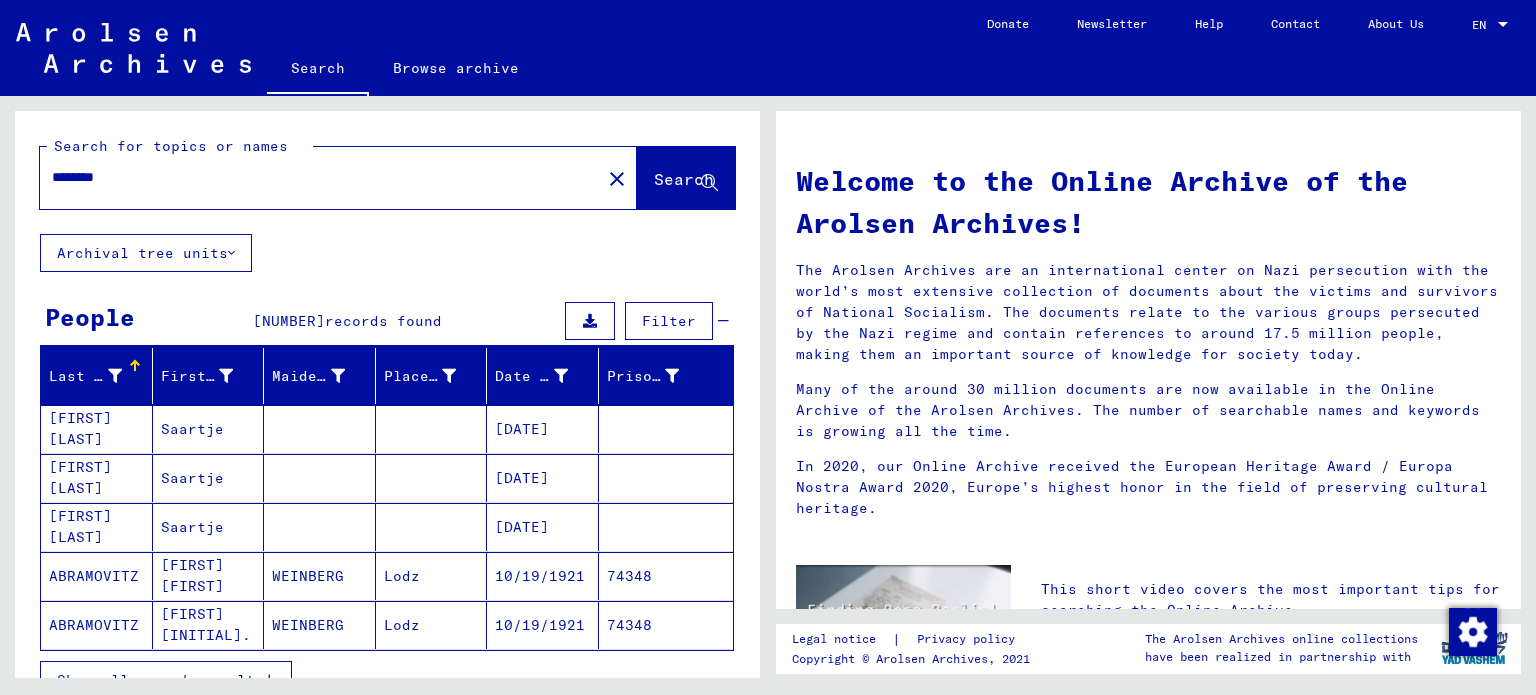 drag, startPoint x: 127, startPoint y: 179, endPoint x: 21, endPoint y: 179, distance: 106 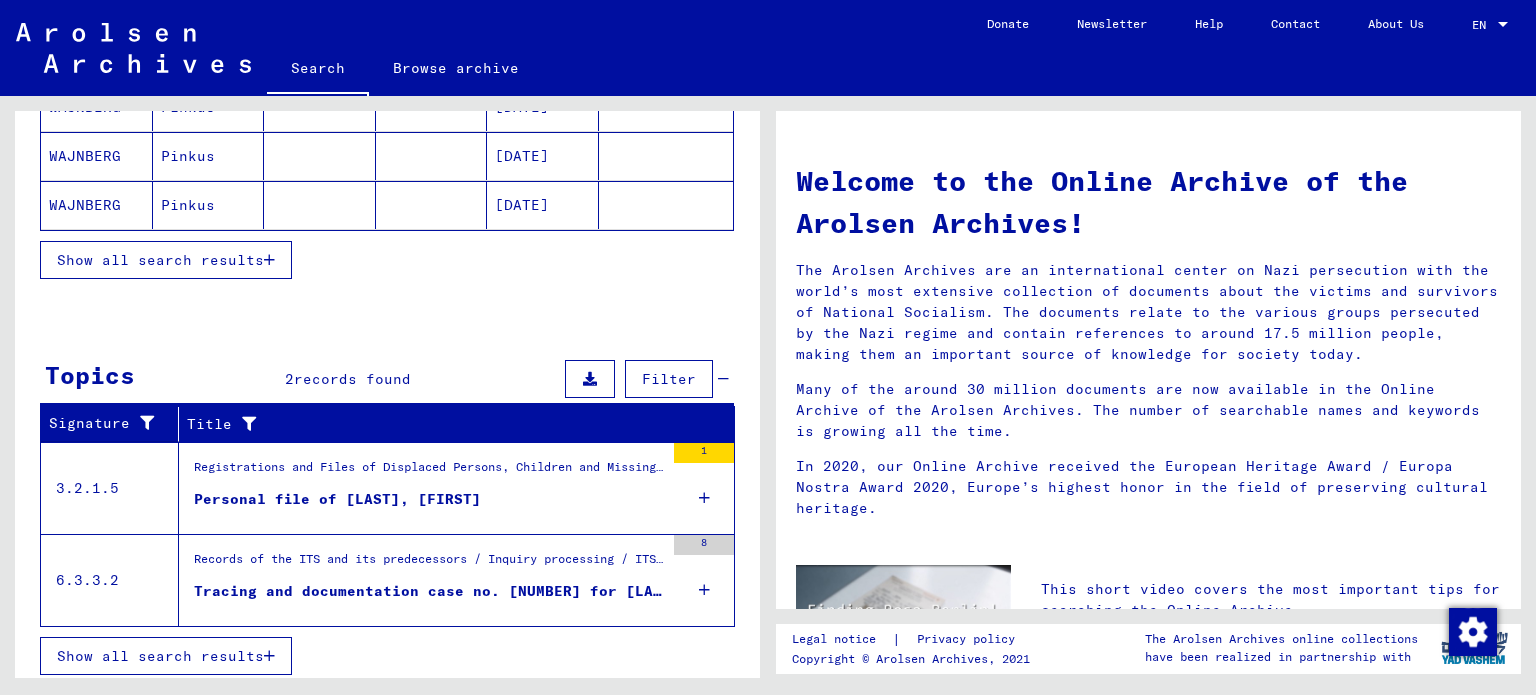 scroll, scrollTop: 421, scrollLeft: 0, axis: vertical 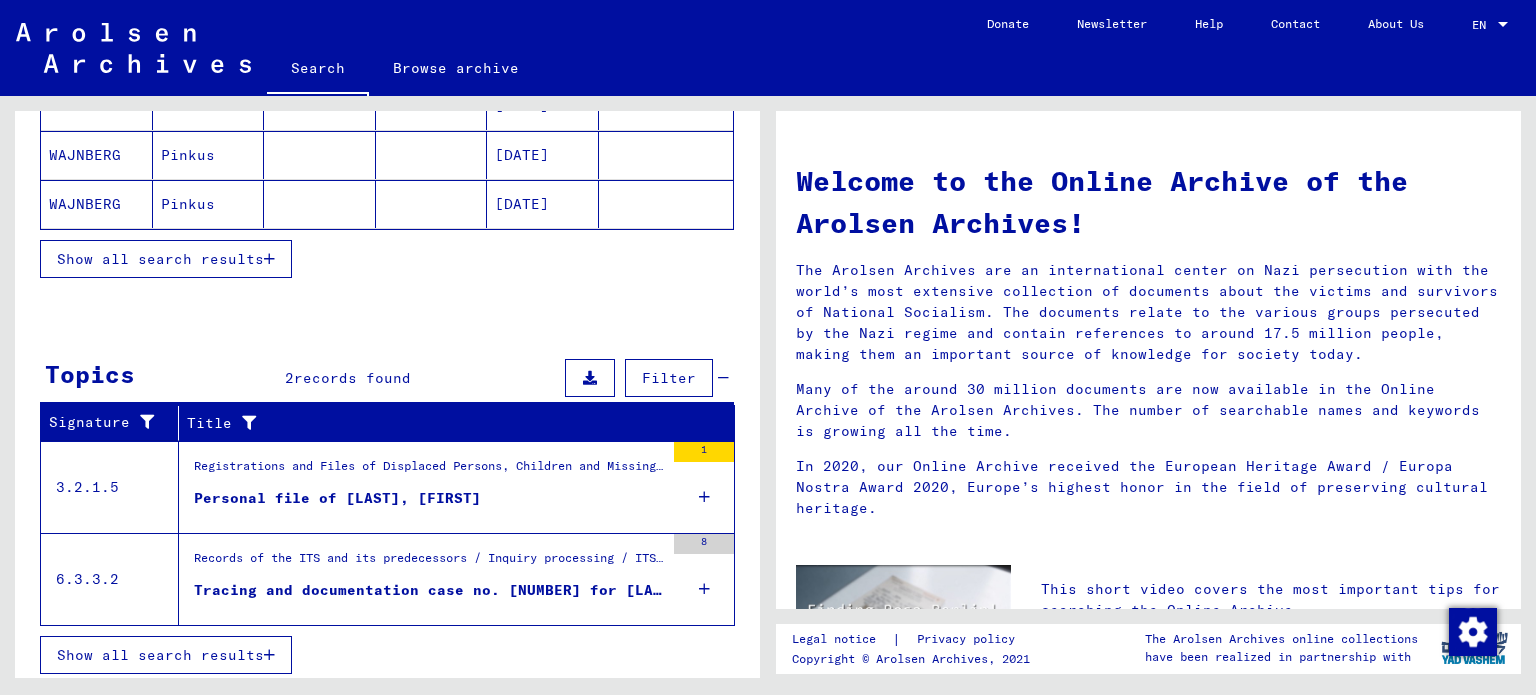 click on "Registrations and Files of Displaced Persons, Children and Missing Persons / Relief Programs of Various Organizations / IRO “Care and Maintenance” Program / CM/1 opposition proceedings, IRO Bureau Geneva / Decisions of the Review Board of the PCIRO and IRO about appeals against      rejected applications for aid / Files with names from [LAST]" at bounding box center [429, 472] 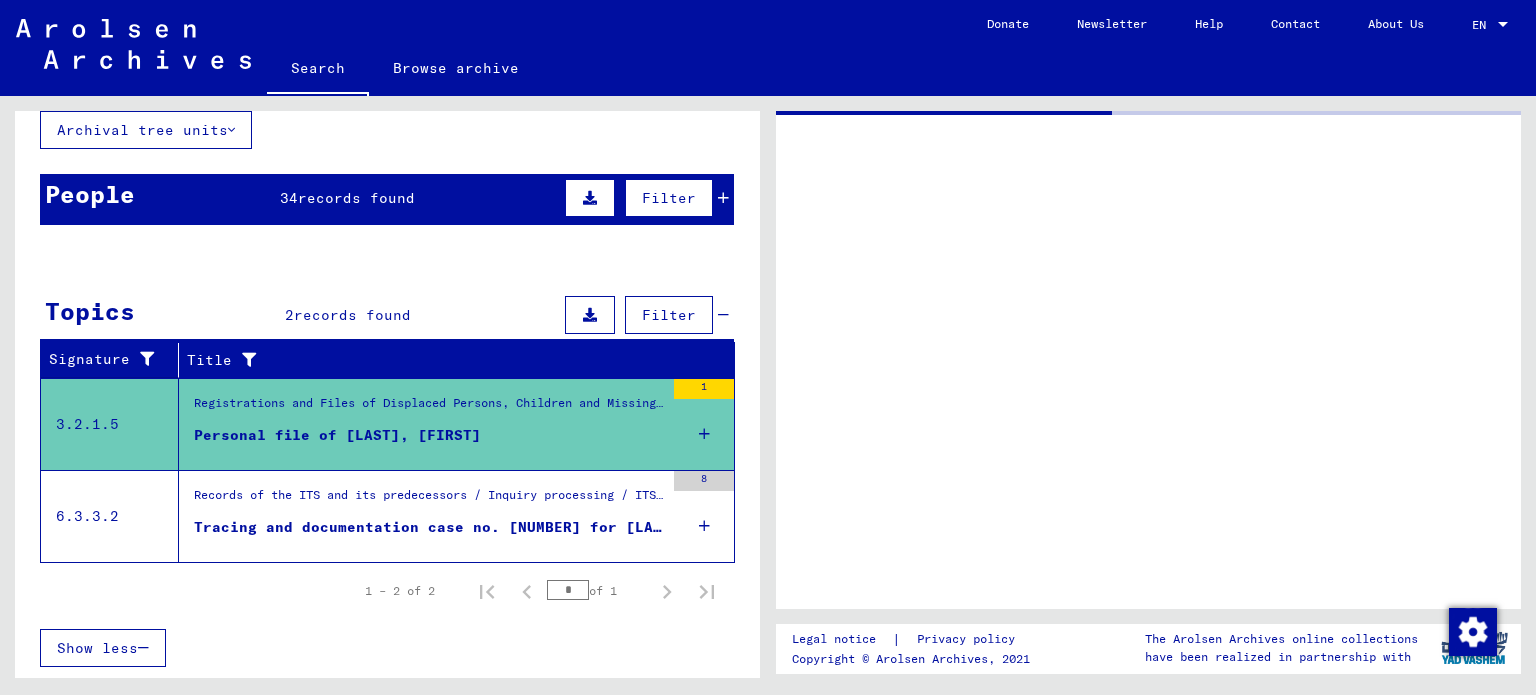 scroll, scrollTop: 118, scrollLeft: 0, axis: vertical 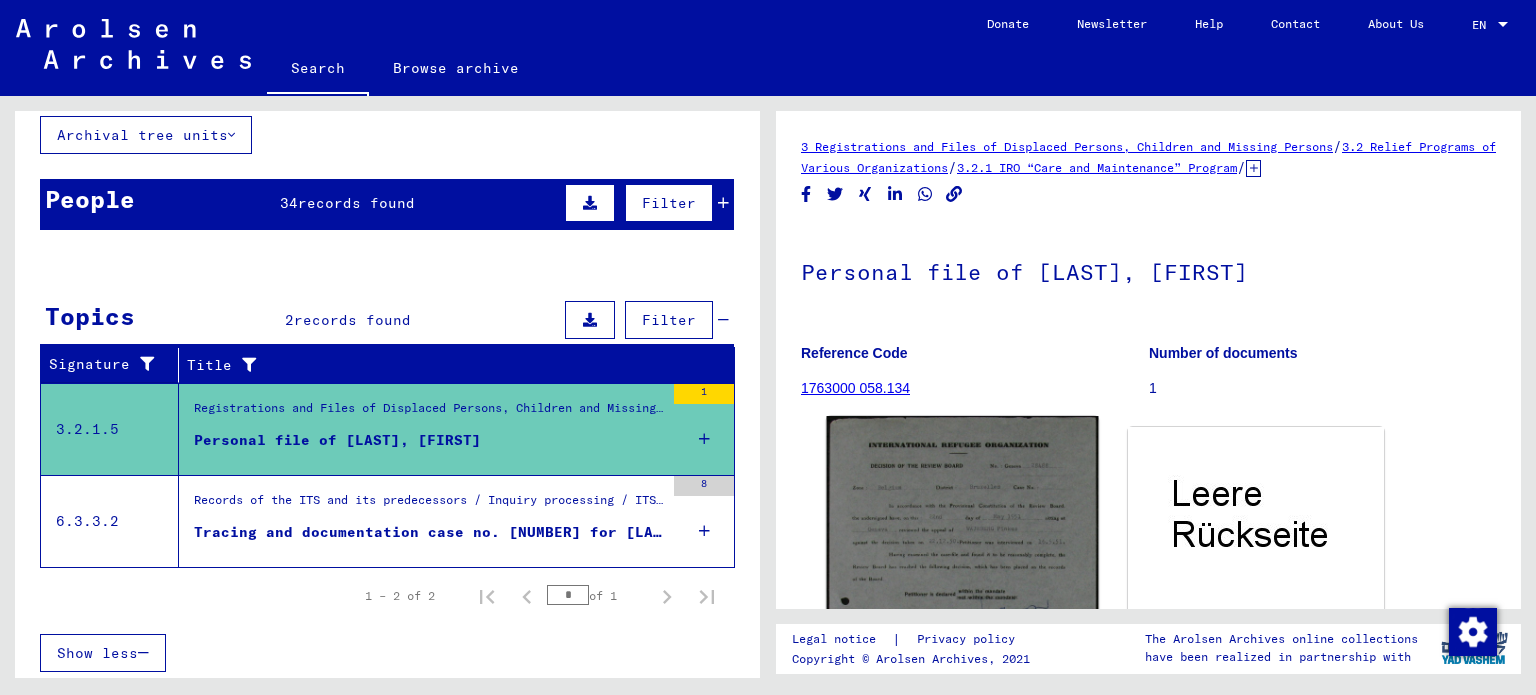click 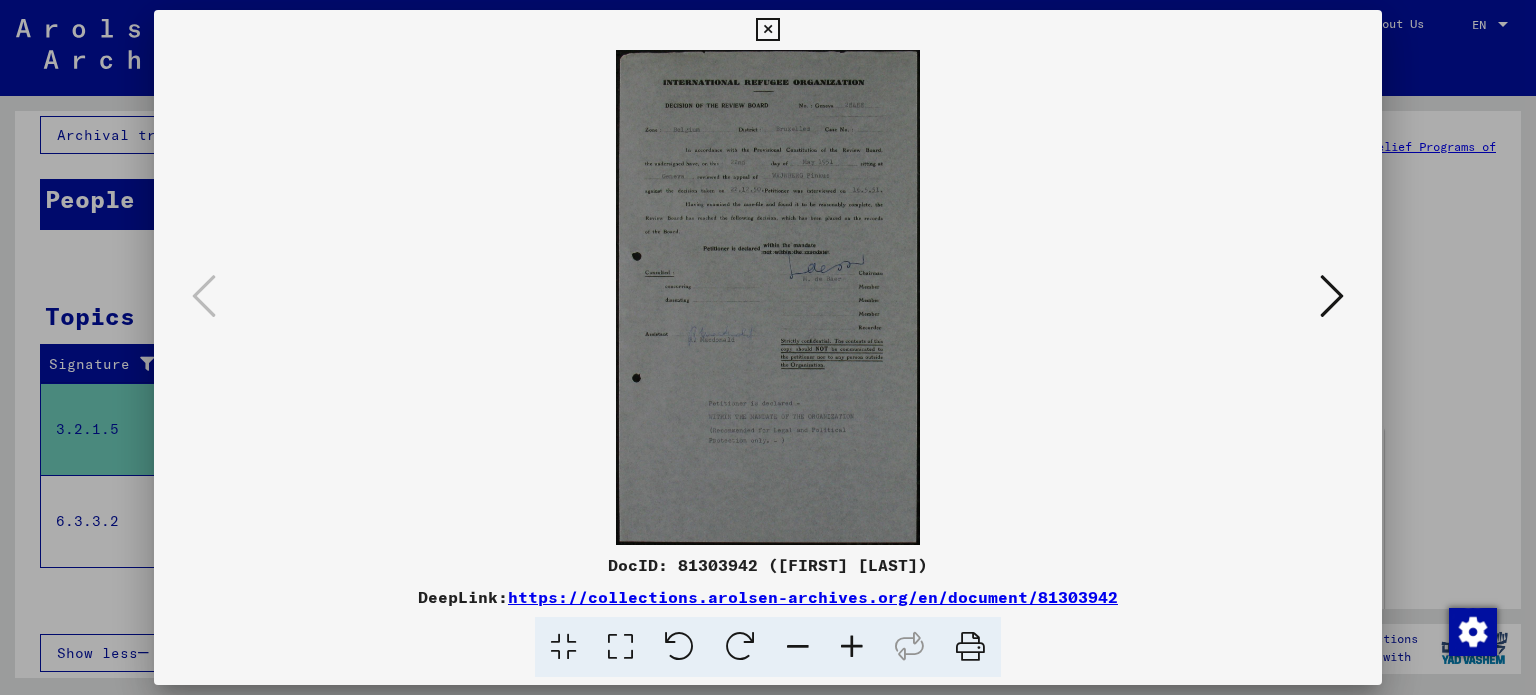 click at bounding box center [767, 30] 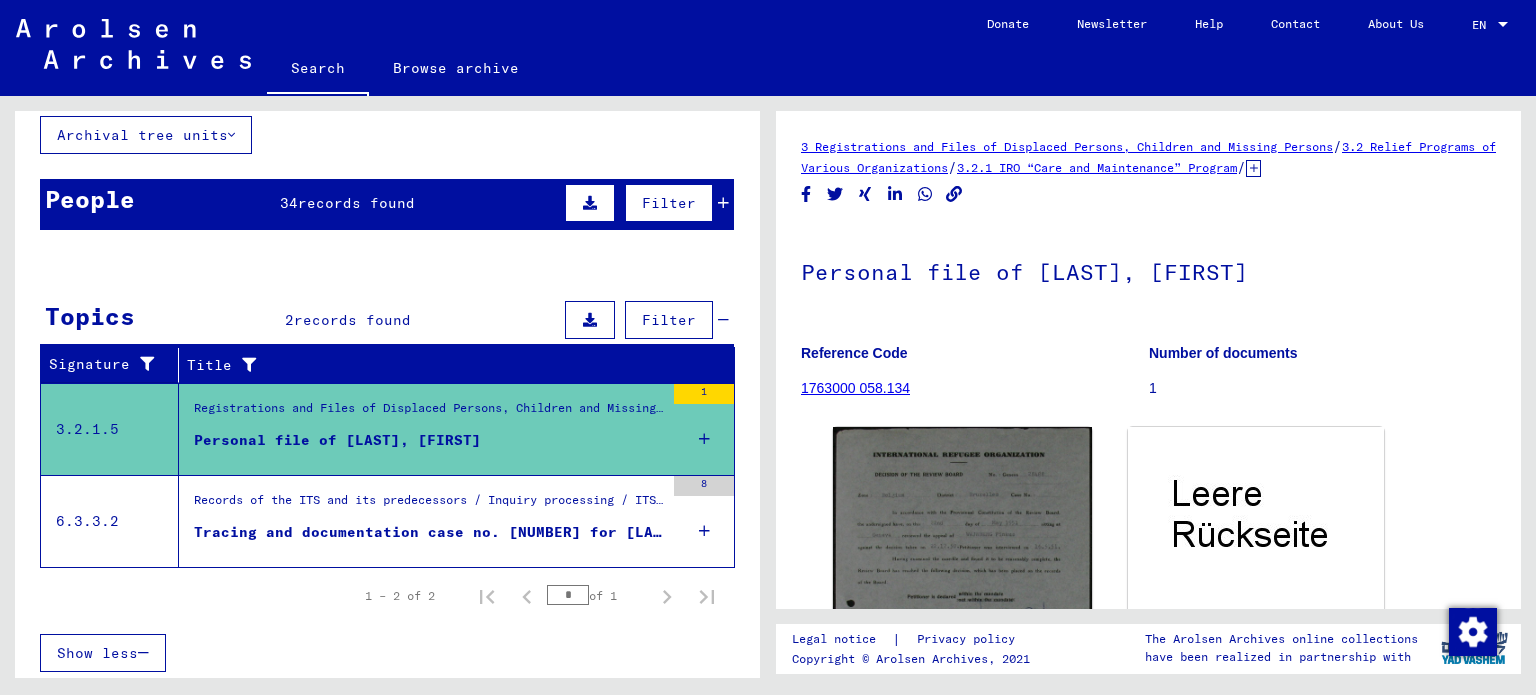 click on "Registrations and Files of Displaced Persons, Children and Missing Persons / Relief Programs of Various Organizations / IRO “Care and Maintenance” Program / CM/1 opposition proceedings, IRO Bureau Geneva / Decisions of the Review Board of the PCIRO and IRO about appeals against      rejected applications for aid / Files with names from [LAST]" at bounding box center [429, 413] 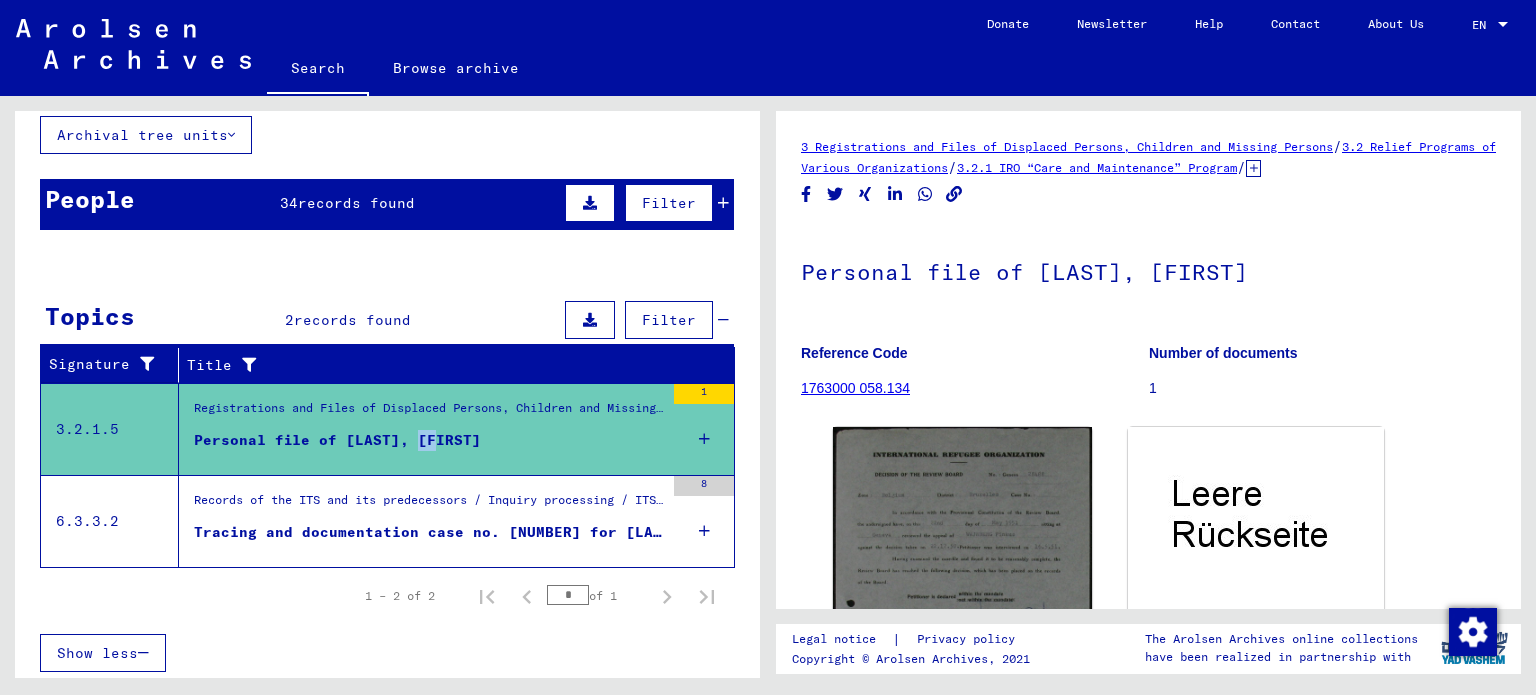 click on "Personal file of [LAST], [FIRST]" at bounding box center [337, 440] 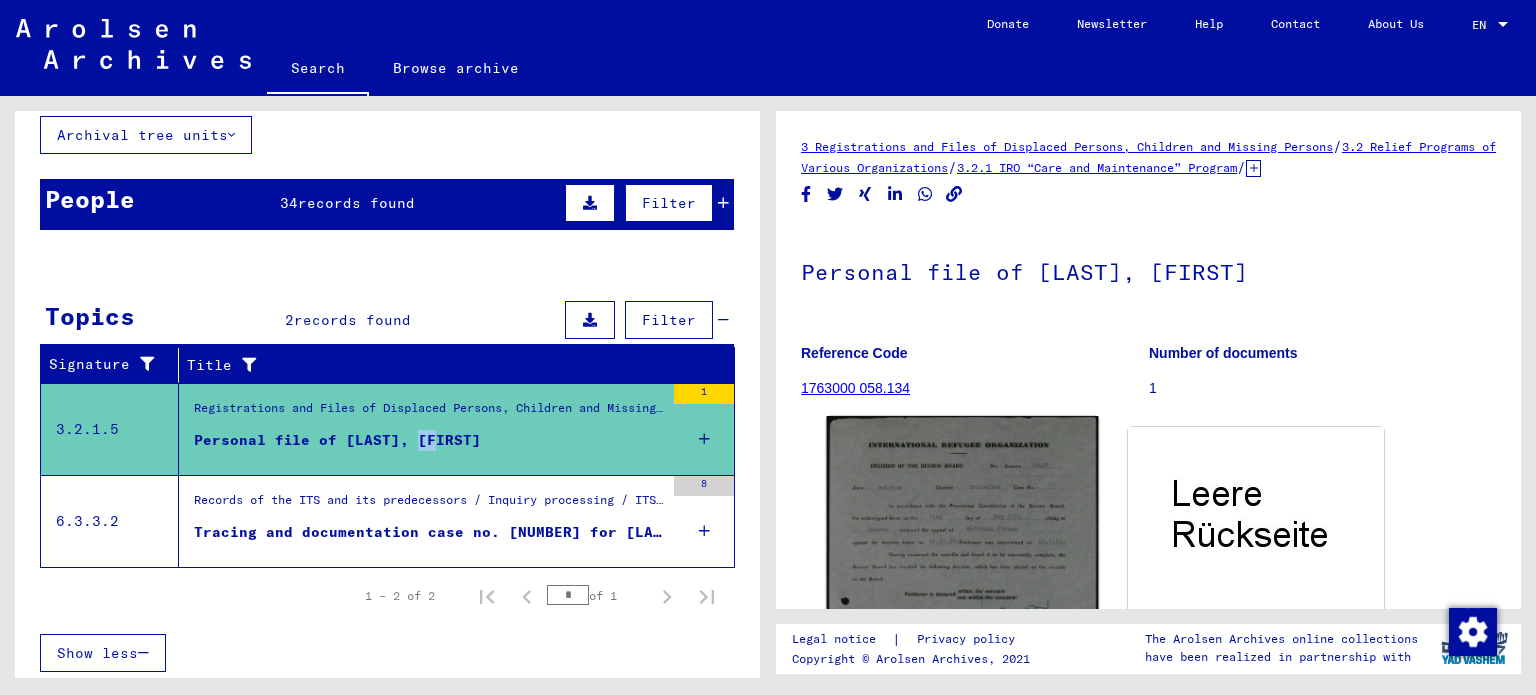 click 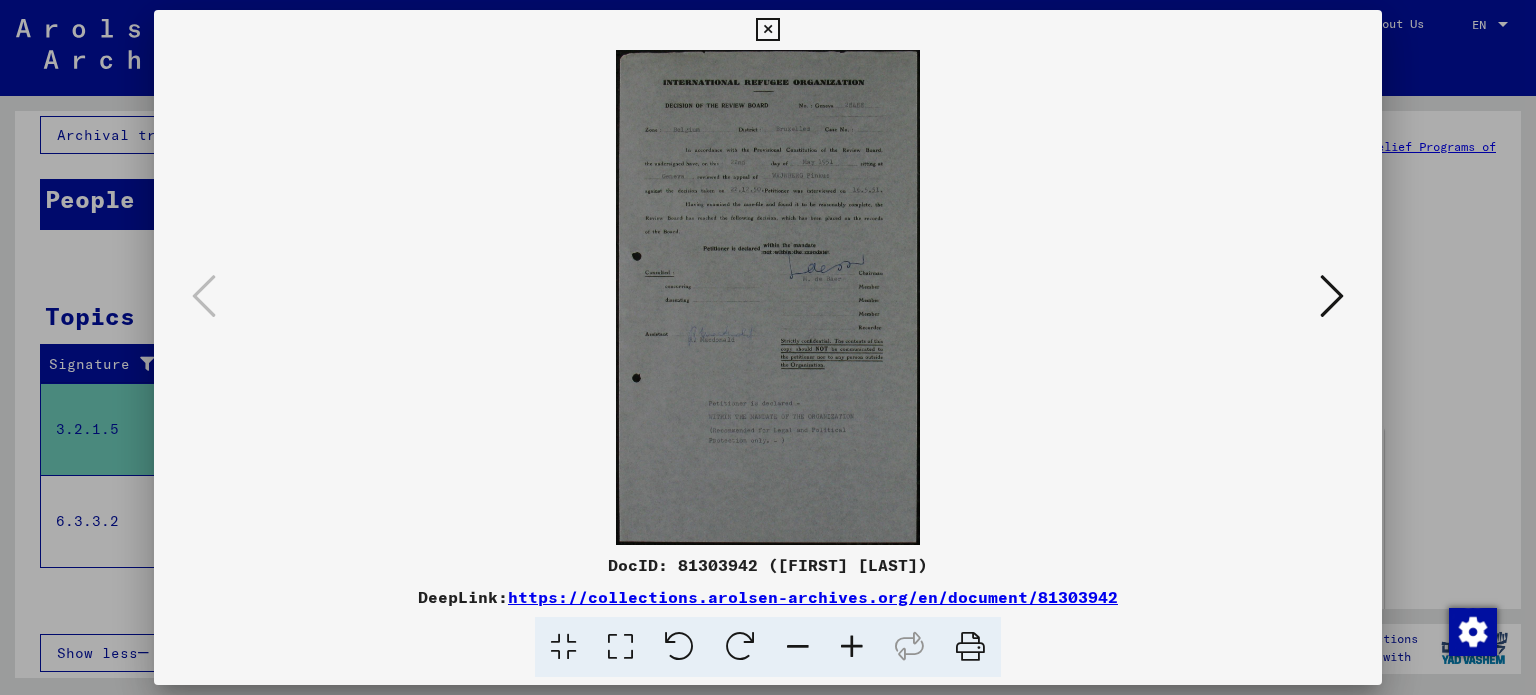 click at bounding box center (768, 297) 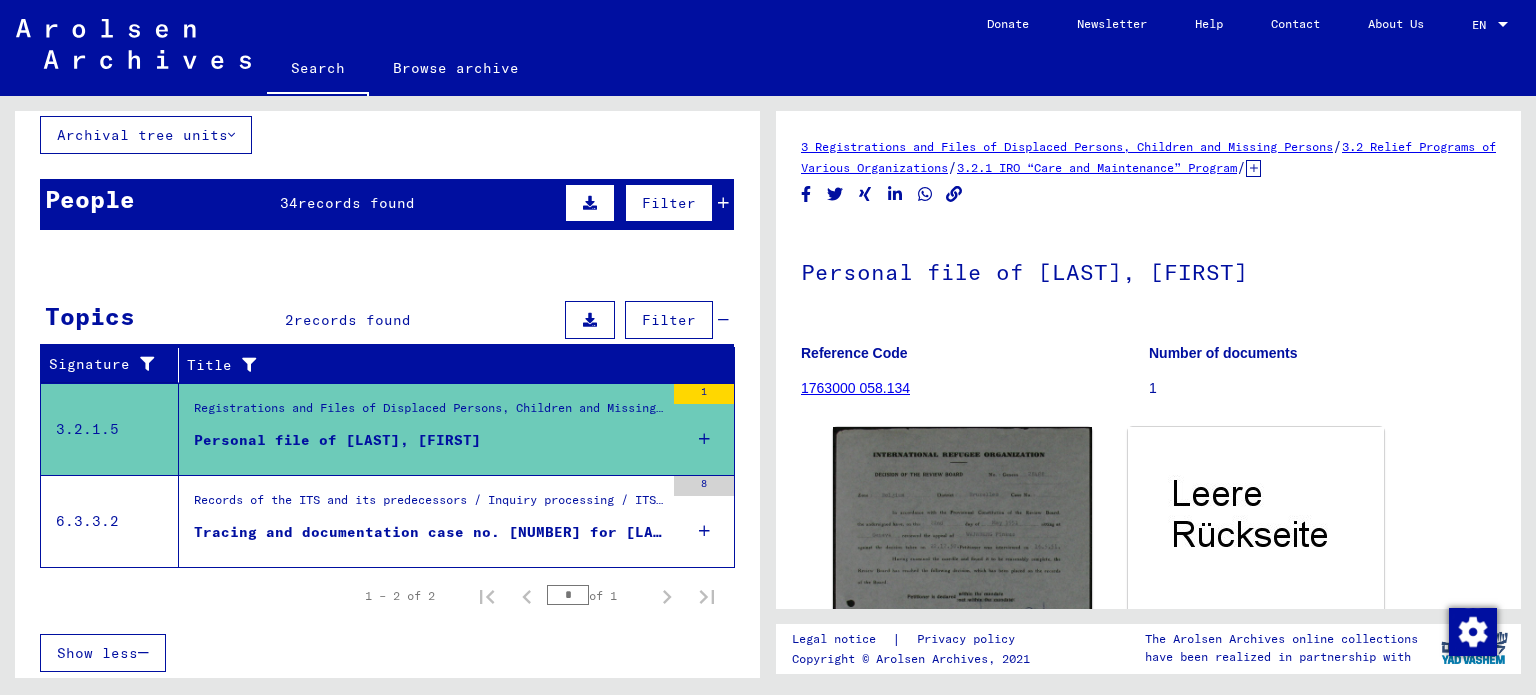 click on "Records of the ITS and its predecessors / Inquiry processing / ITS case files as of 1947 / Repository of T/D cases / Tracing and documentation cases with (T/D) numbers between 500.000 and 749.999 / Tracing and documentation cases with (T/D) numbers between 540.000 and 540.499" at bounding box center [429, 505] 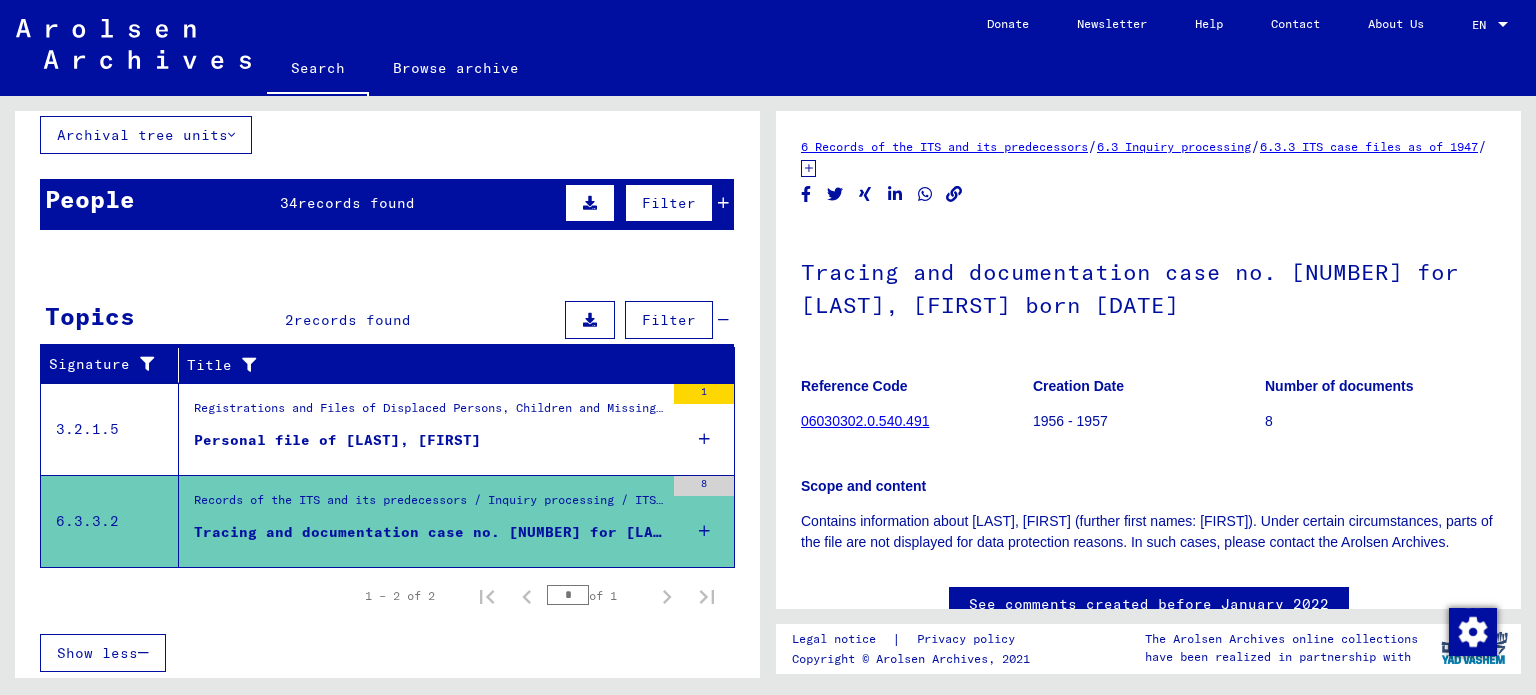 scroll, scrollTop: 0, scrollLeft: 0, axis: both 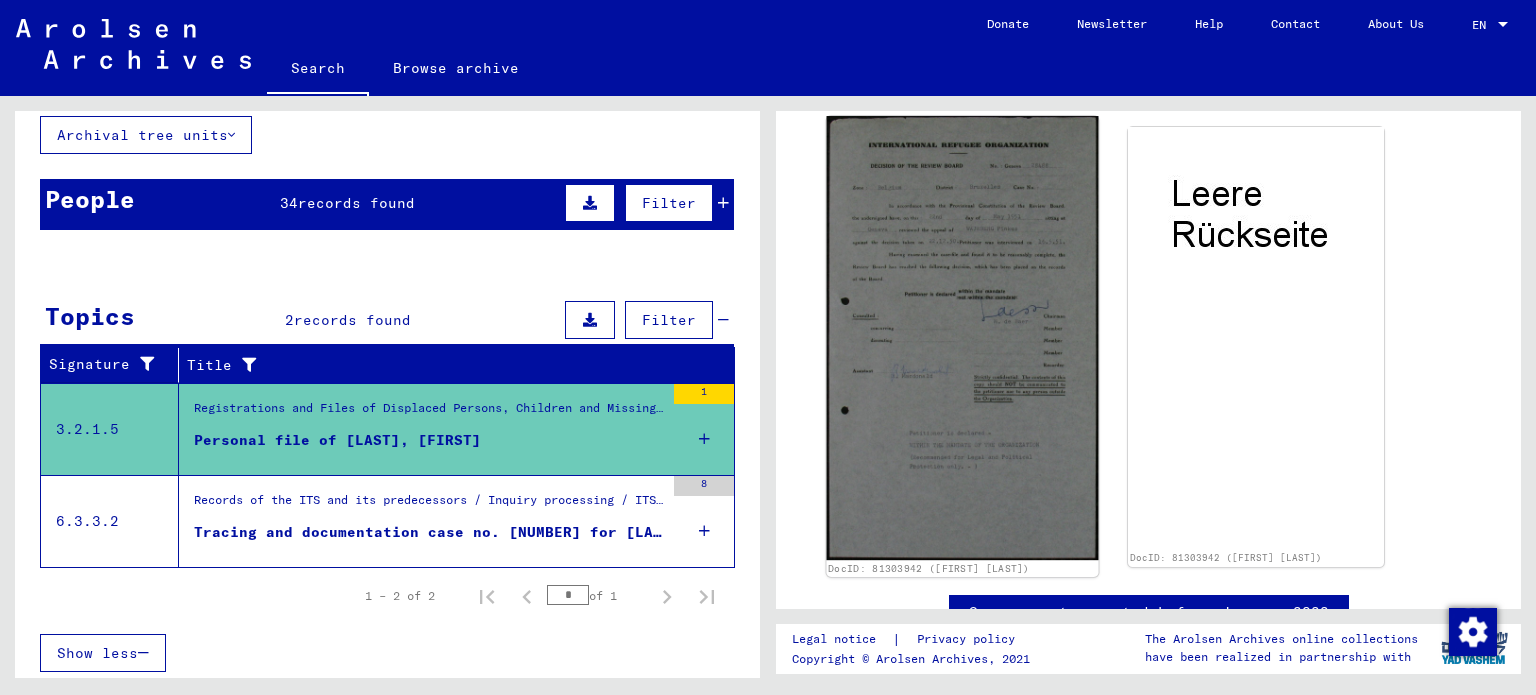 click 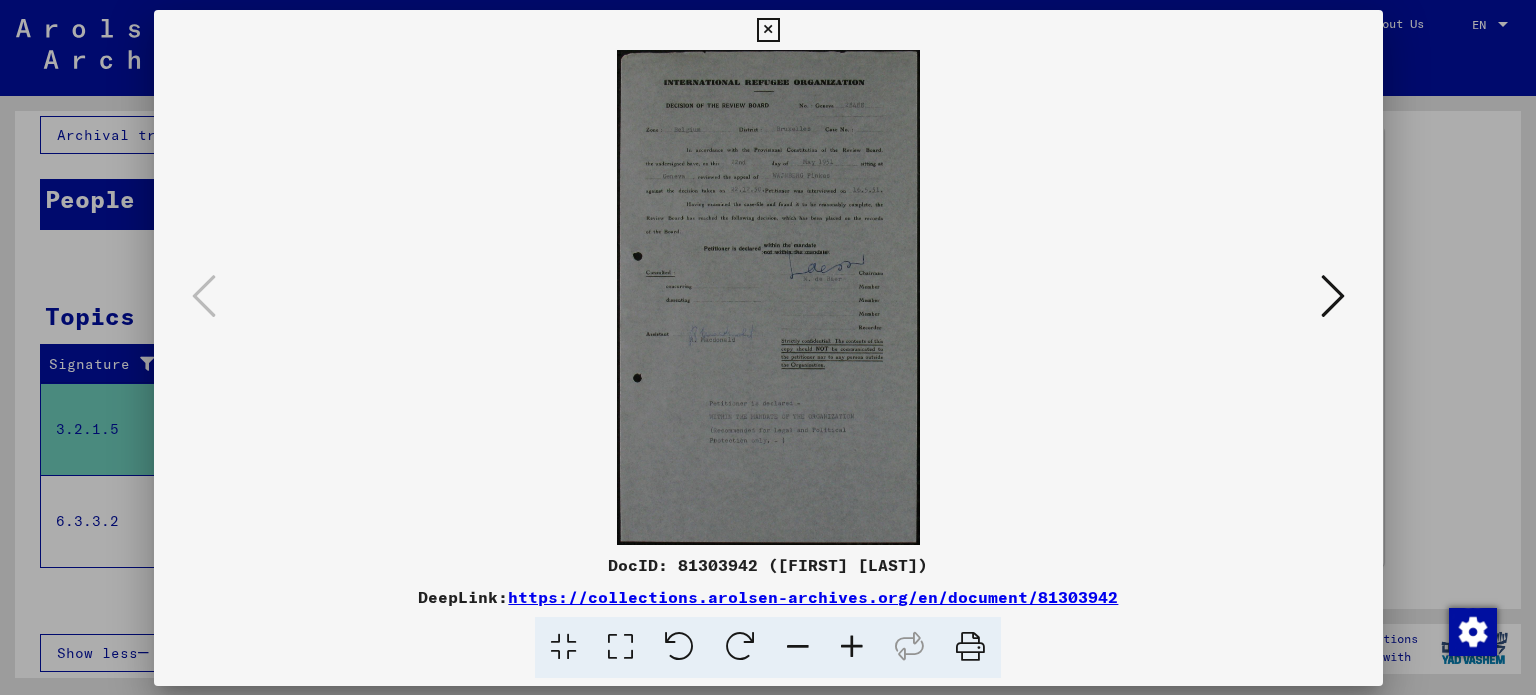click at bounding box center [768, 297] 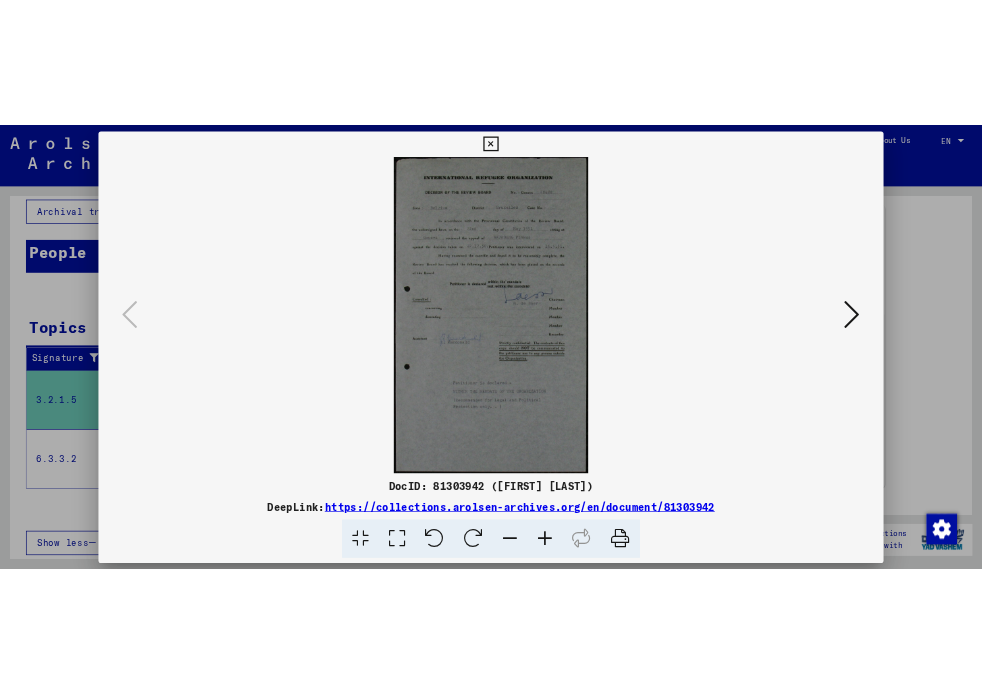 scroll, scrollTop: 126, scrollLeft: 0, axis: vertical 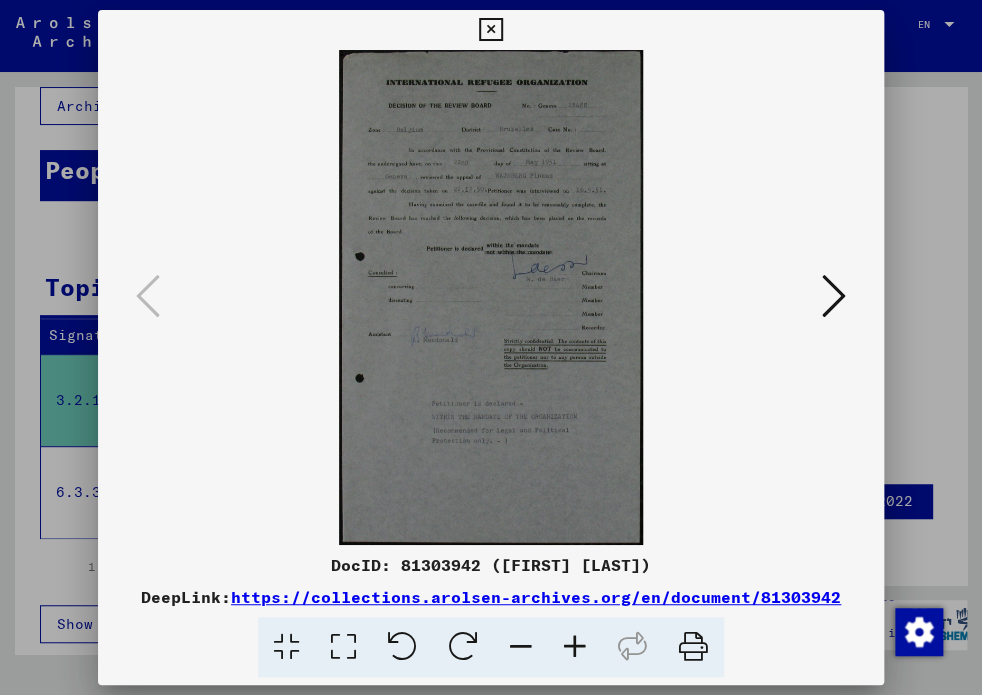 click at bounding box center [491, 347] 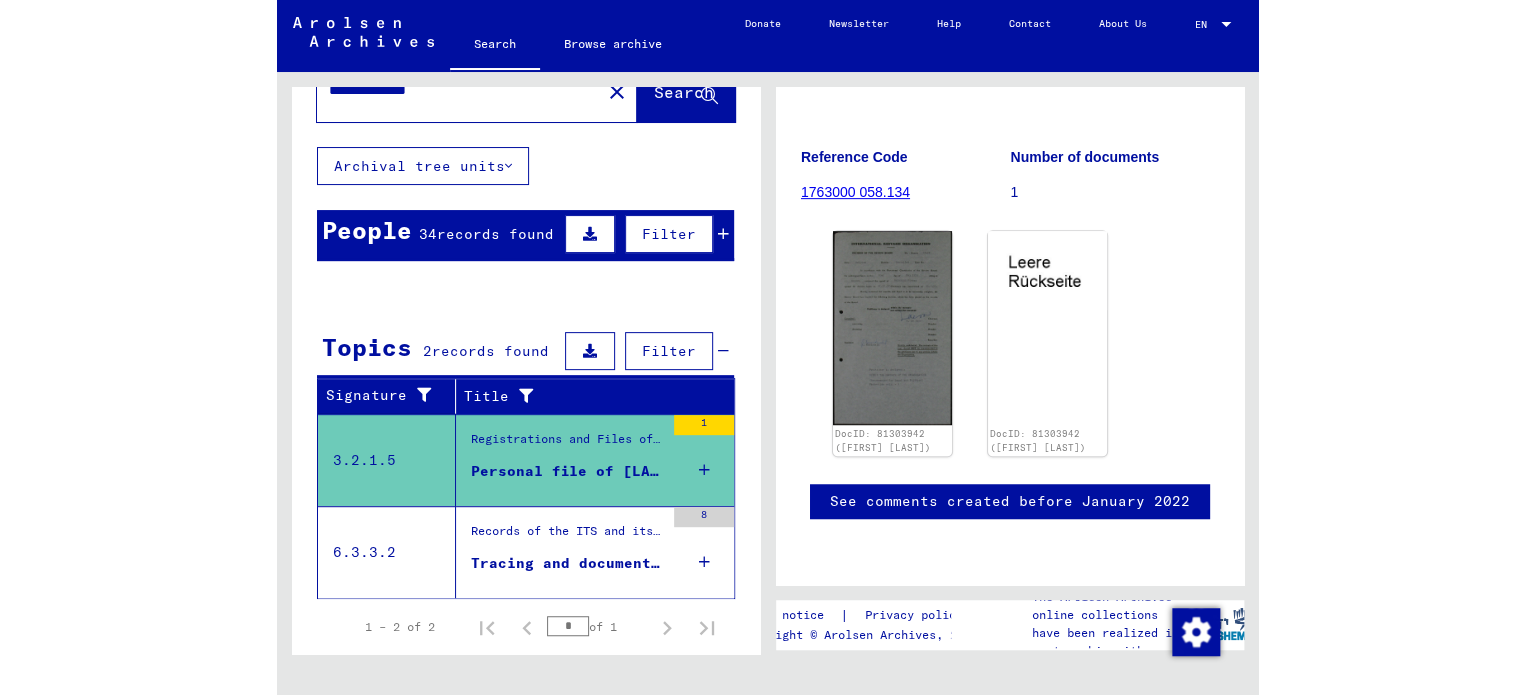 scroll, scrollTop: 0, scrollLeft: 0, axis: both 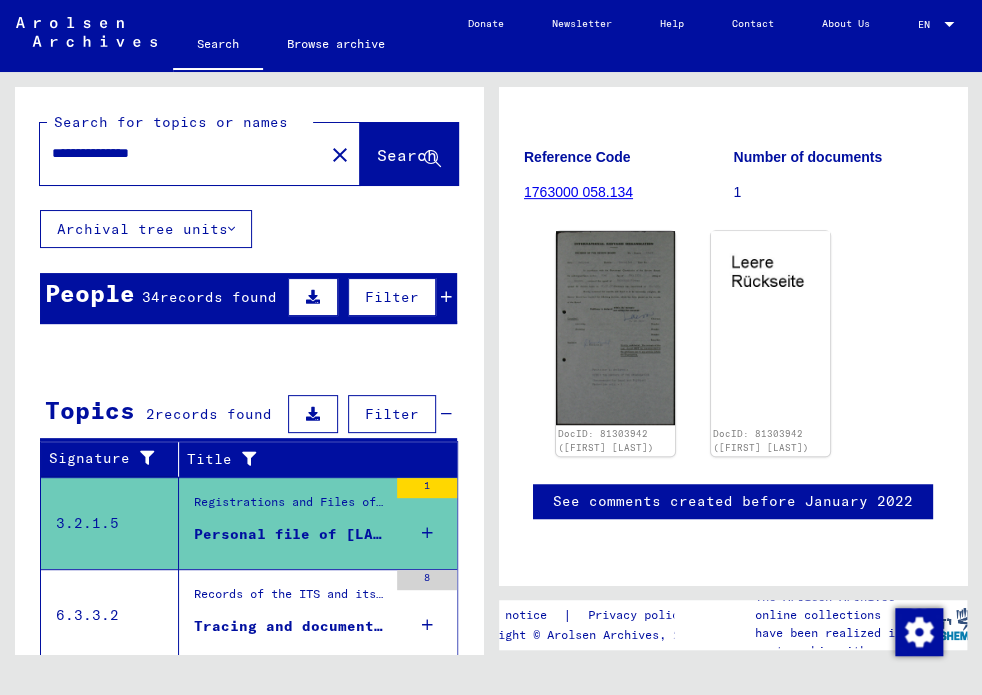 click on "34  records found" at bounding box center [209, 297] 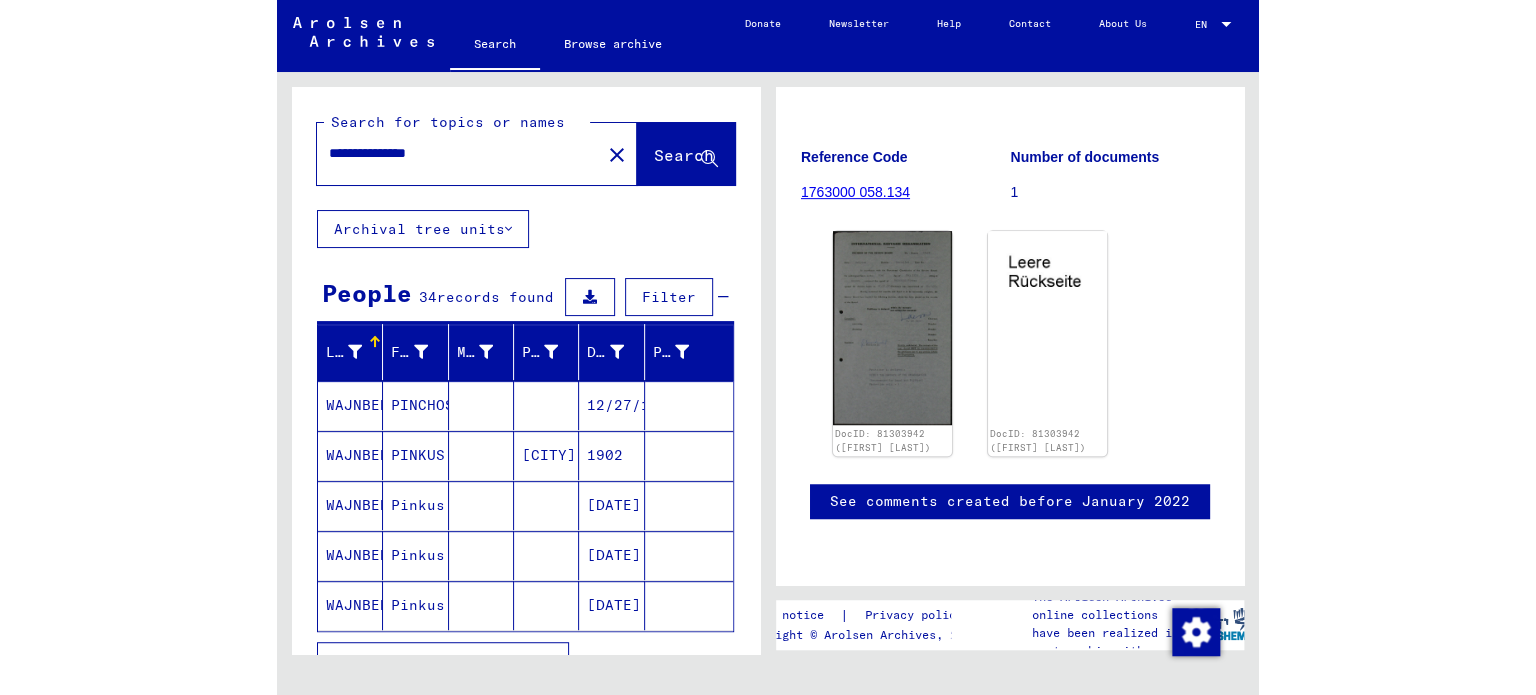 scroll, scrollTop: 300, scrollLeft: 0, axis: vertical 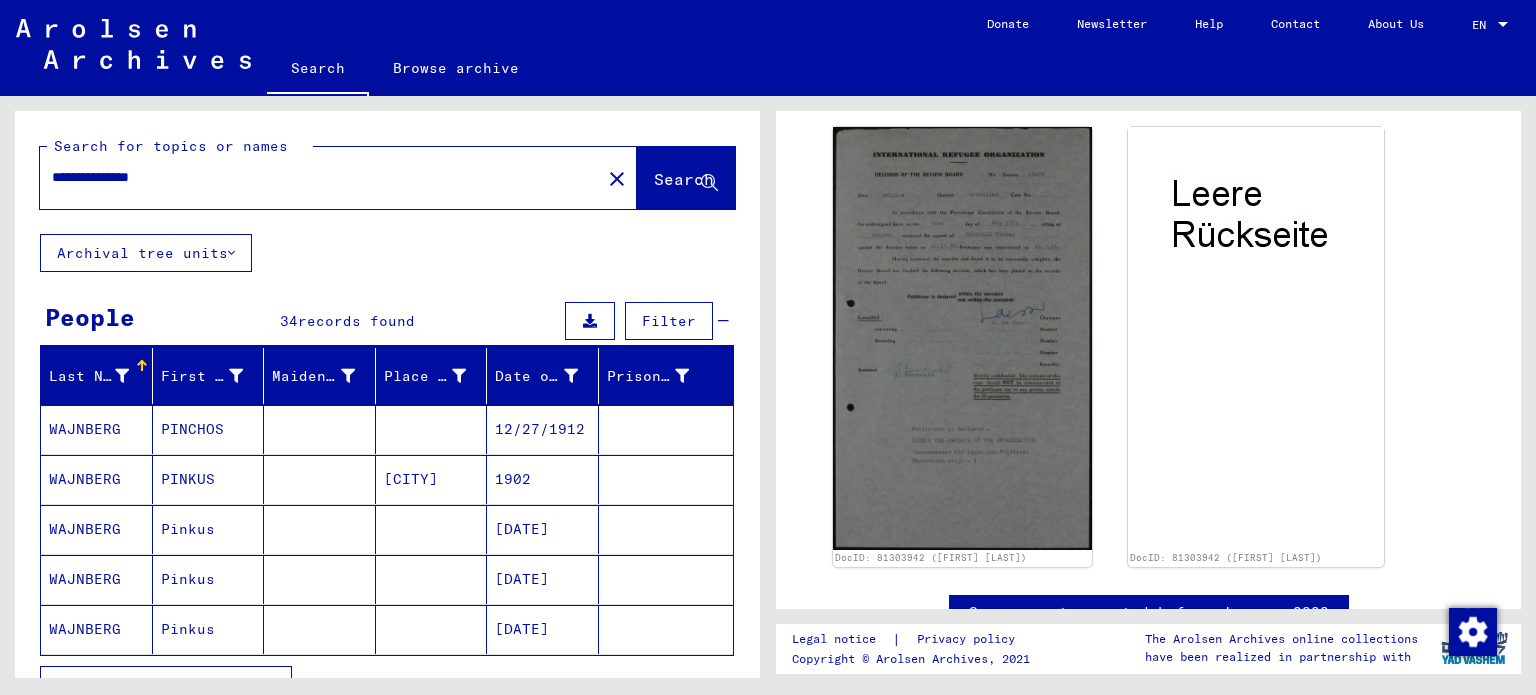 drag, startPoint x: 104, startPoint y: 177, endPoint x: 28, endPoint y: 171, distance: 76.23647 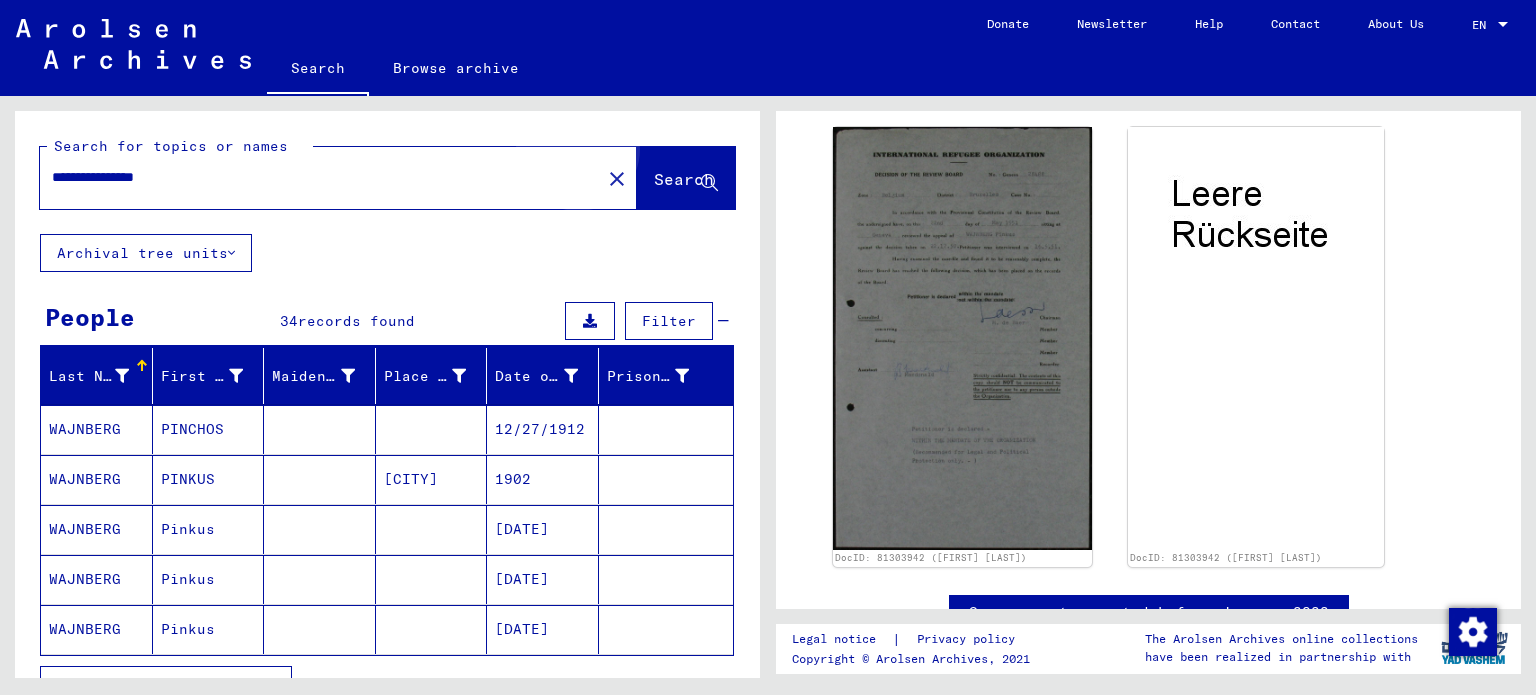 click on "Search" 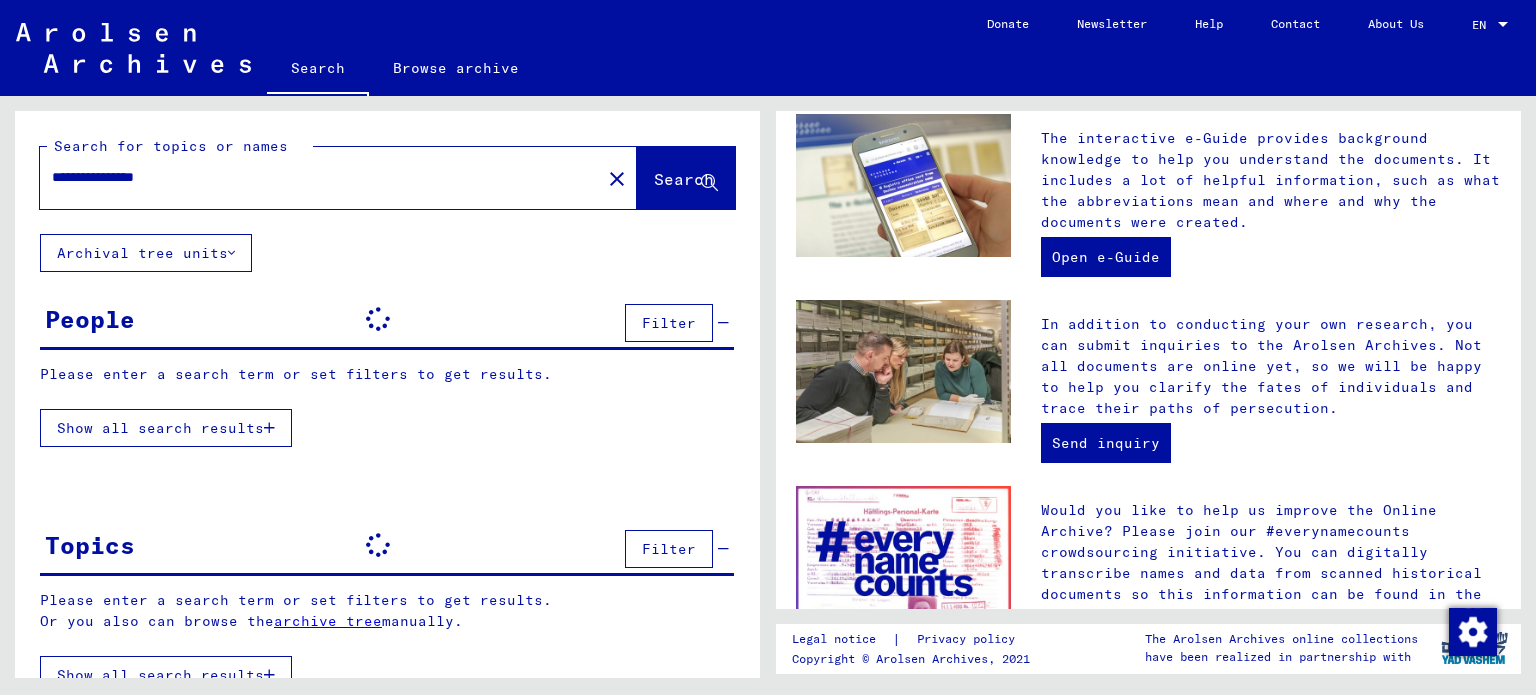 scroll, scrollTop: 500, scrollLeft: 0, axis: vertical 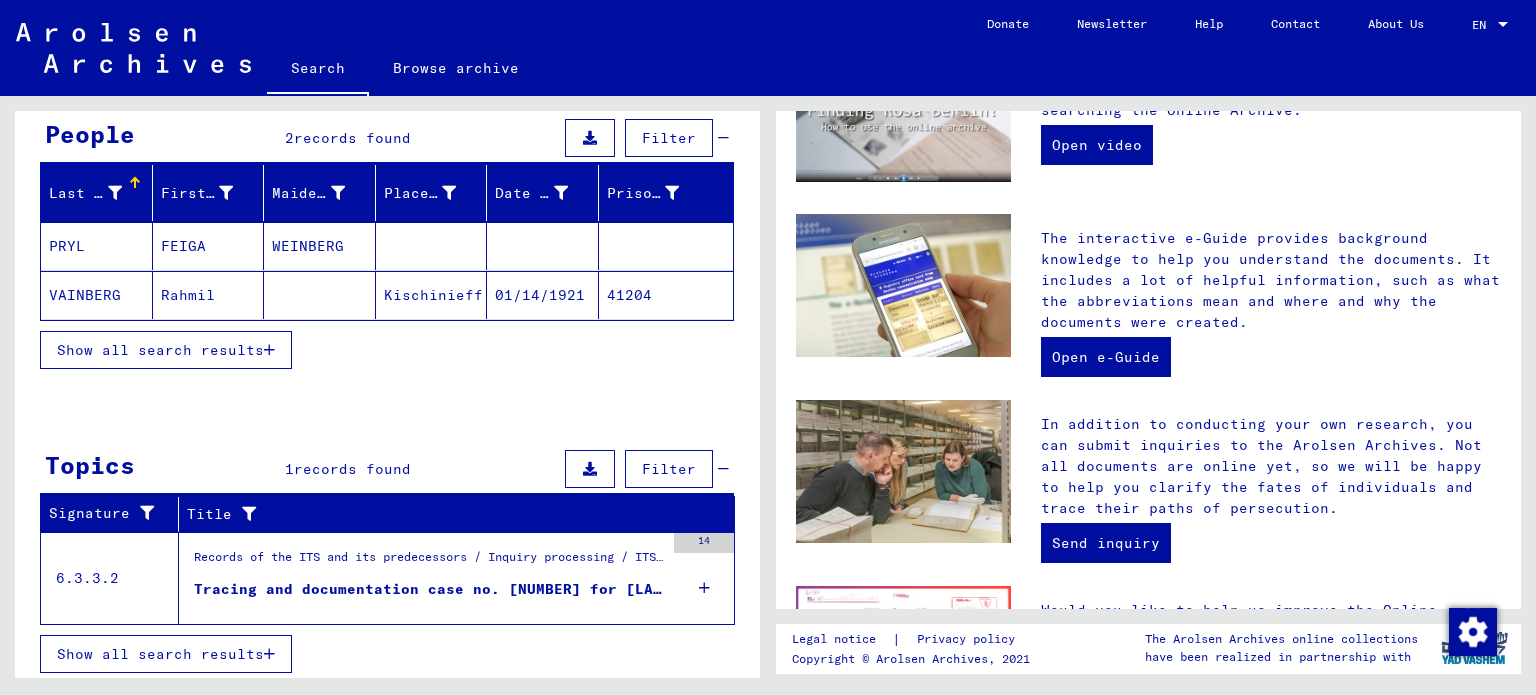 click on "VAINBERG" 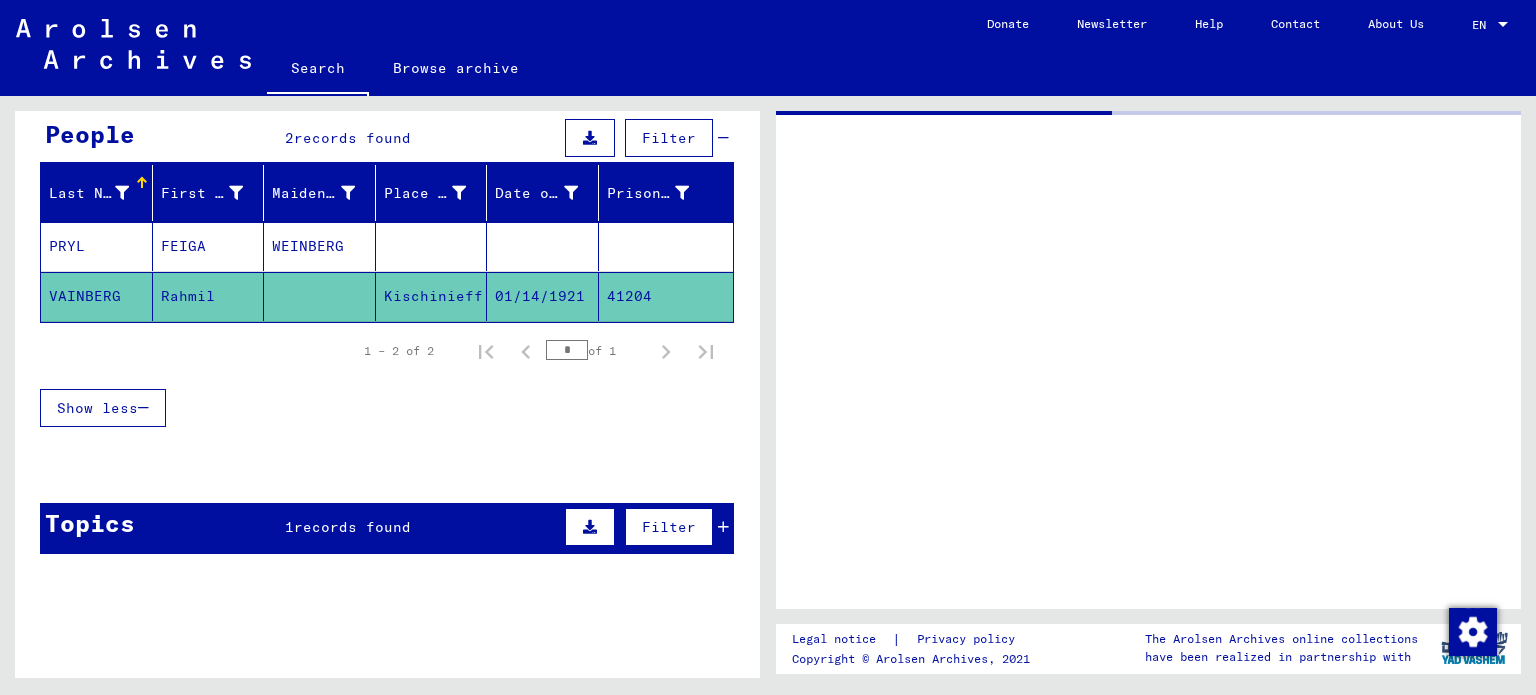 scroll, scrollTop: 0, scrollLeft: 0, axis: both 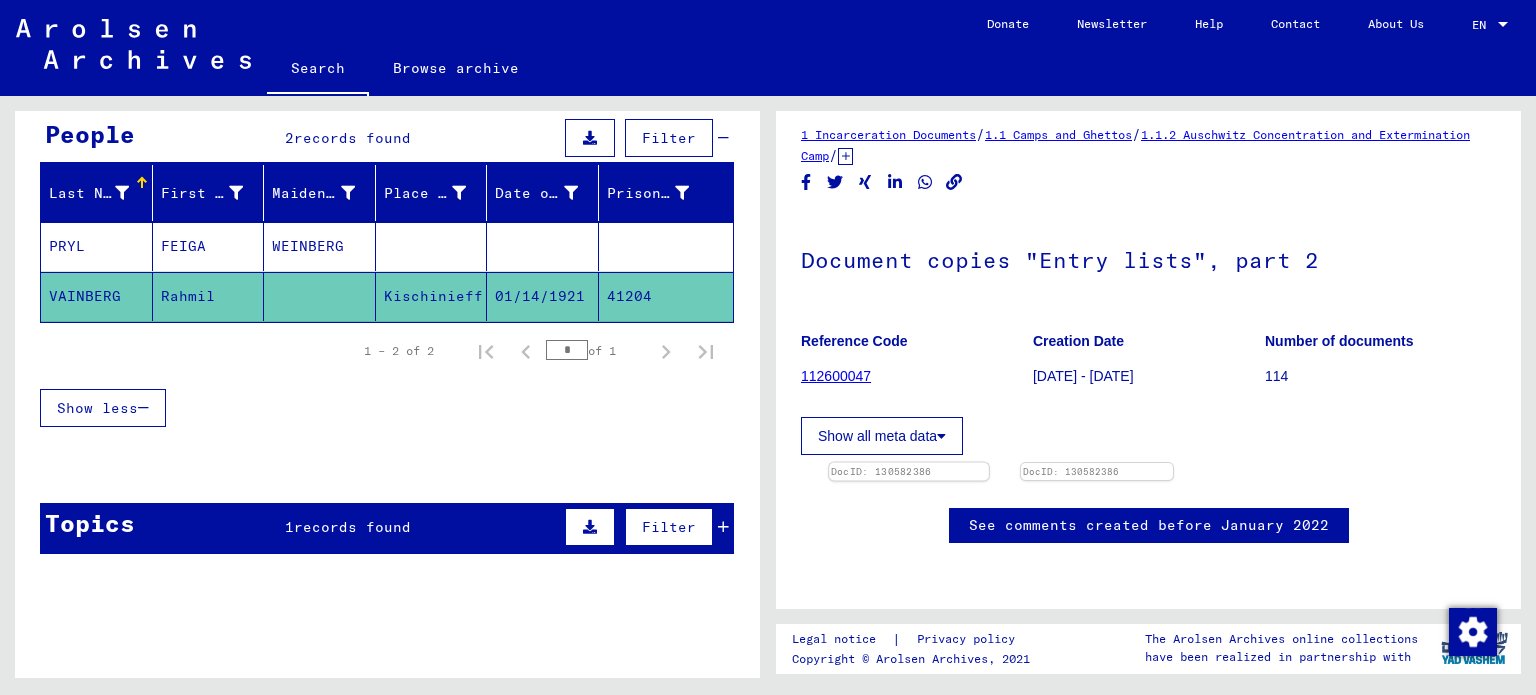 click 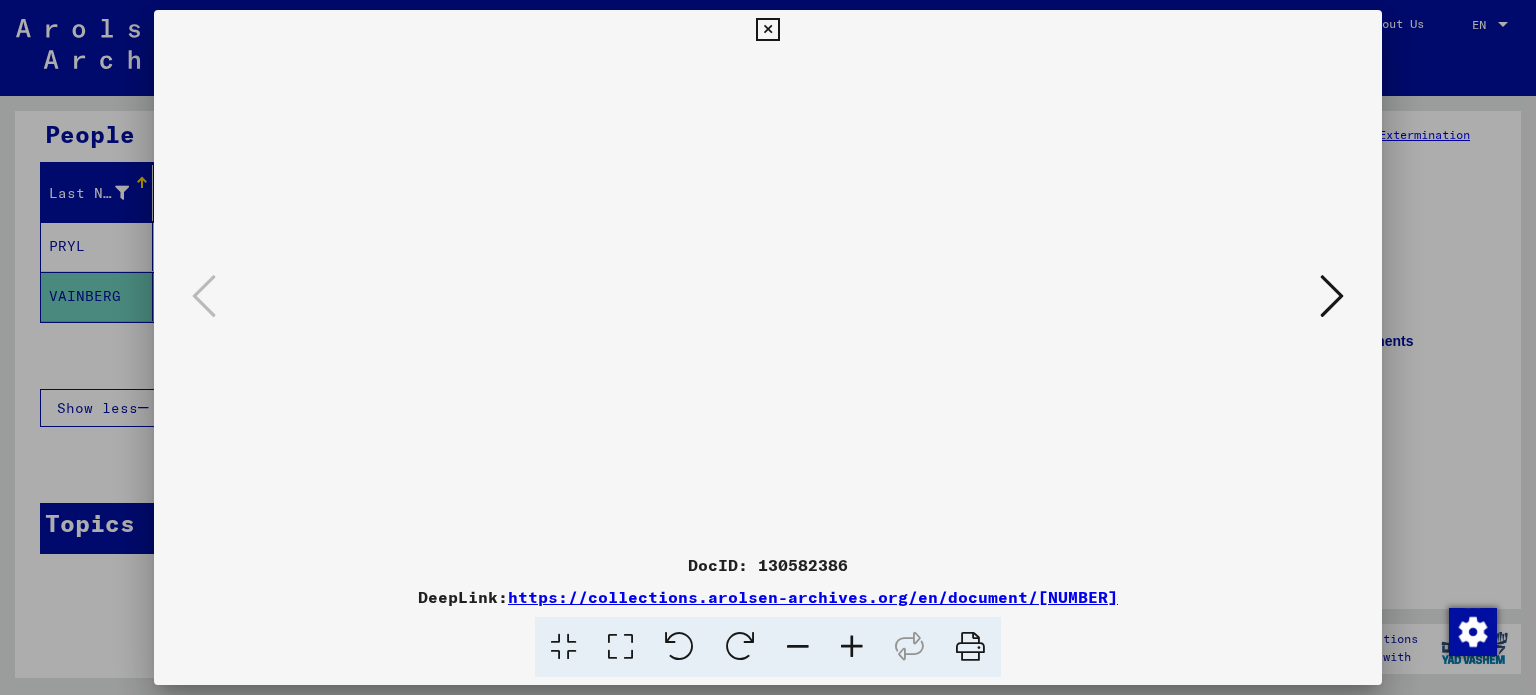 click at bounding box center [768, 347] 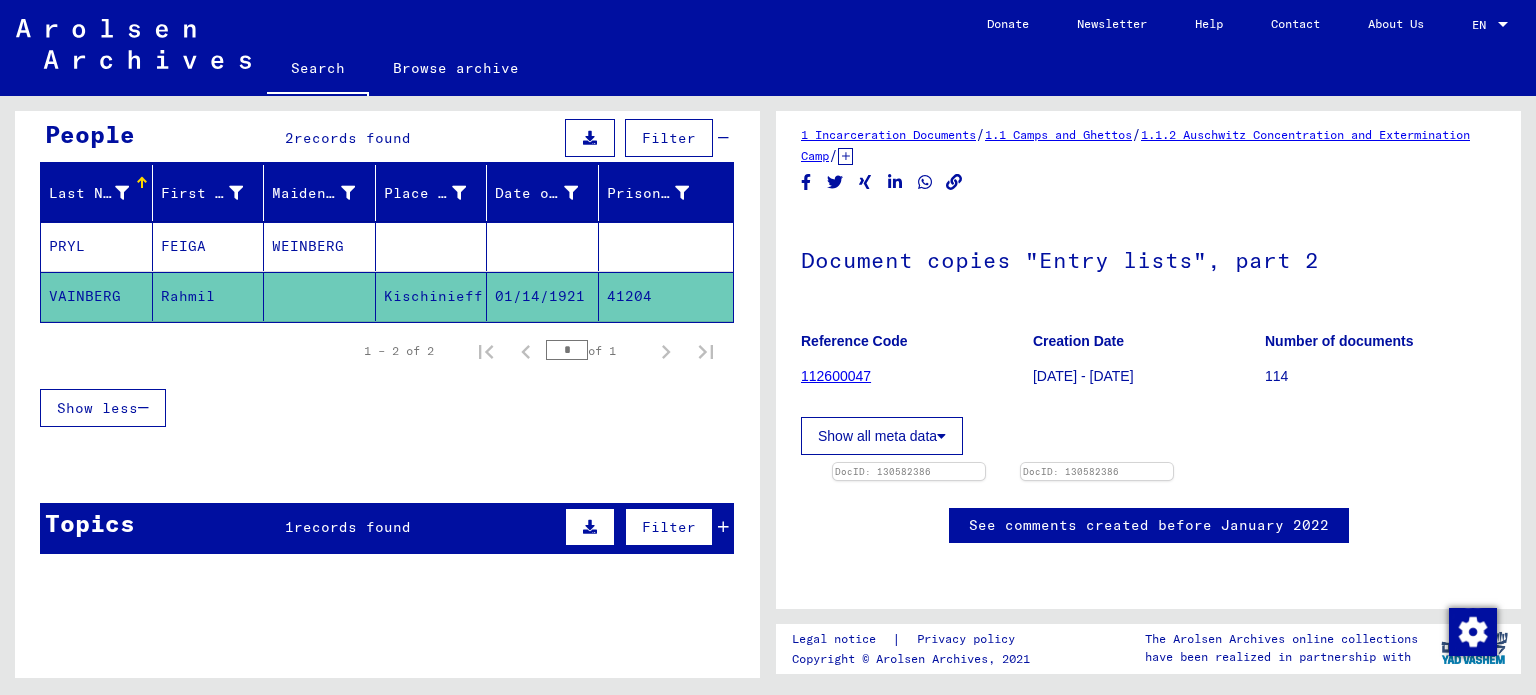 scroll, scrollTop: 0, scrollLeft: 0, axis: both 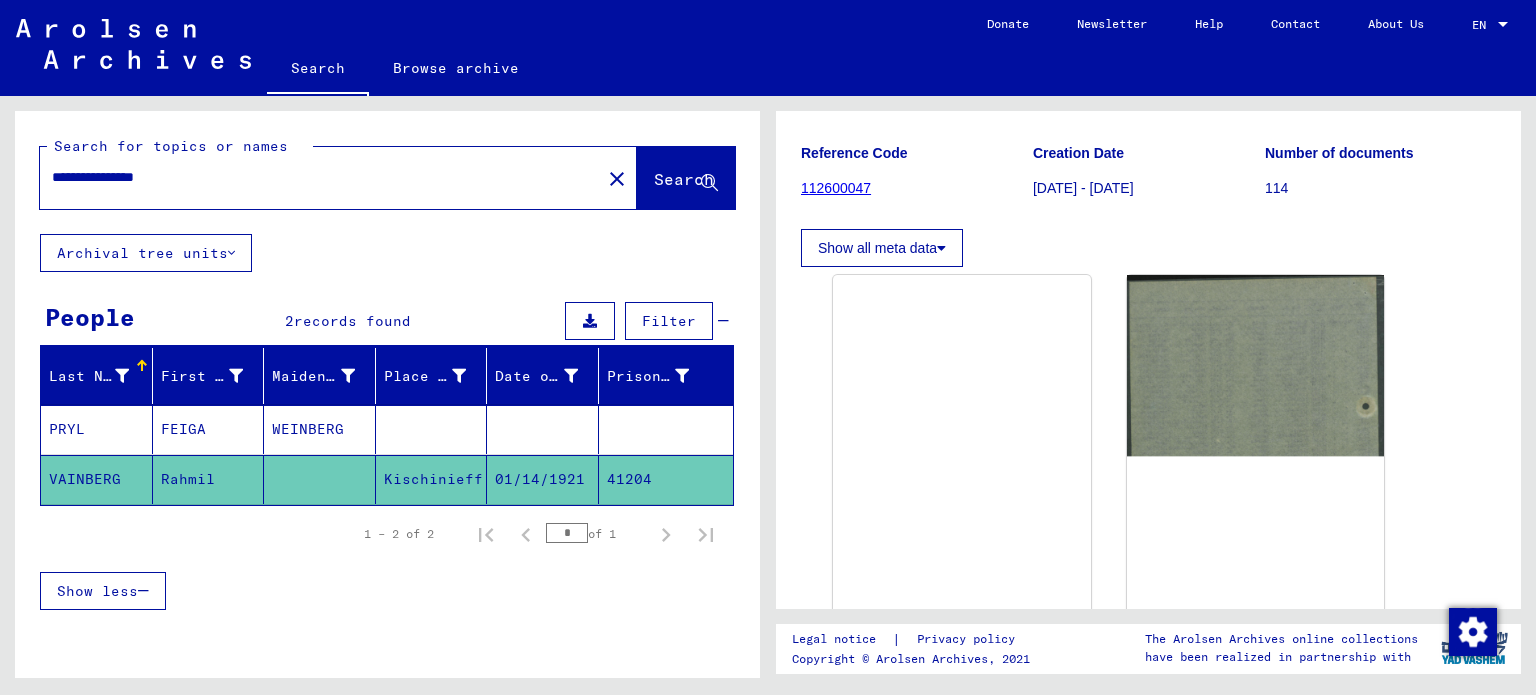 drag, startPoint x: 113, startPoint y: 179, endPoint x: 0, endPoint y: 179, distance: 113 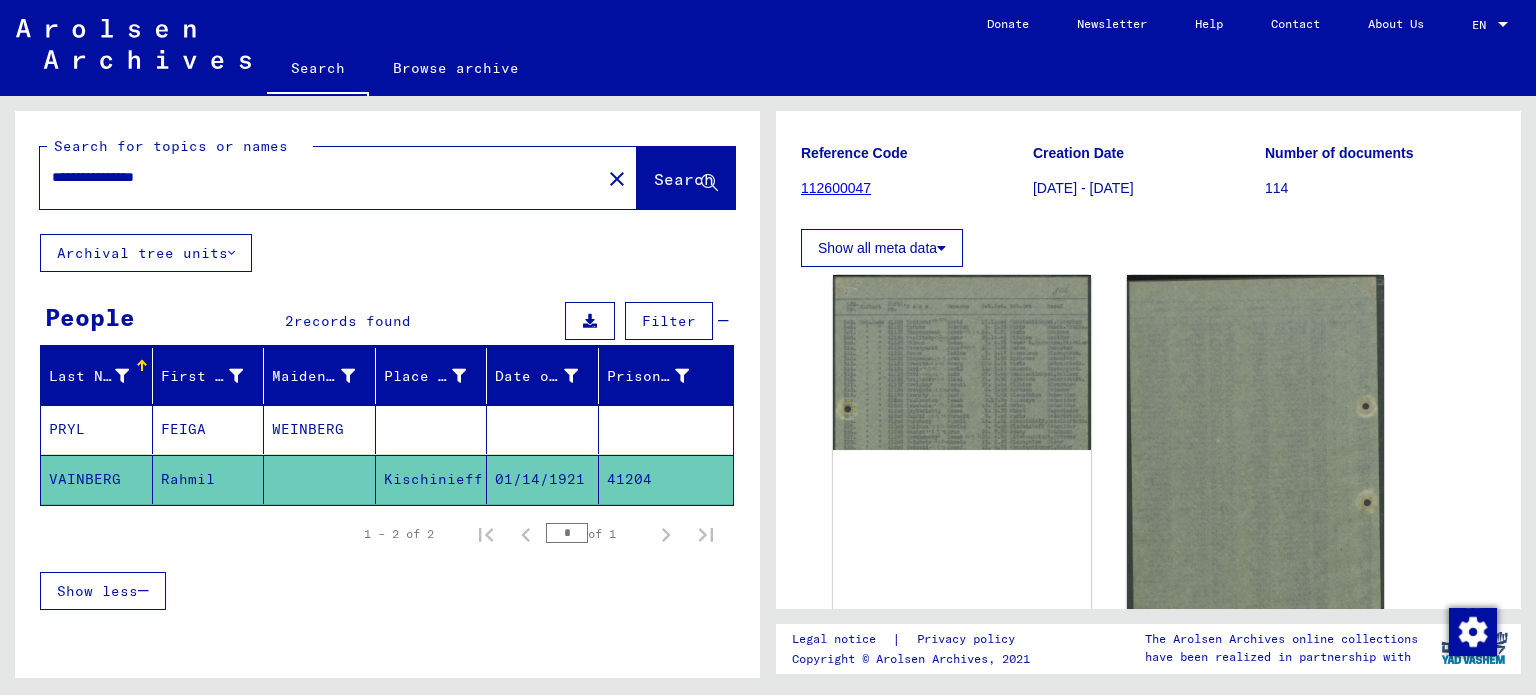 click on "**********" 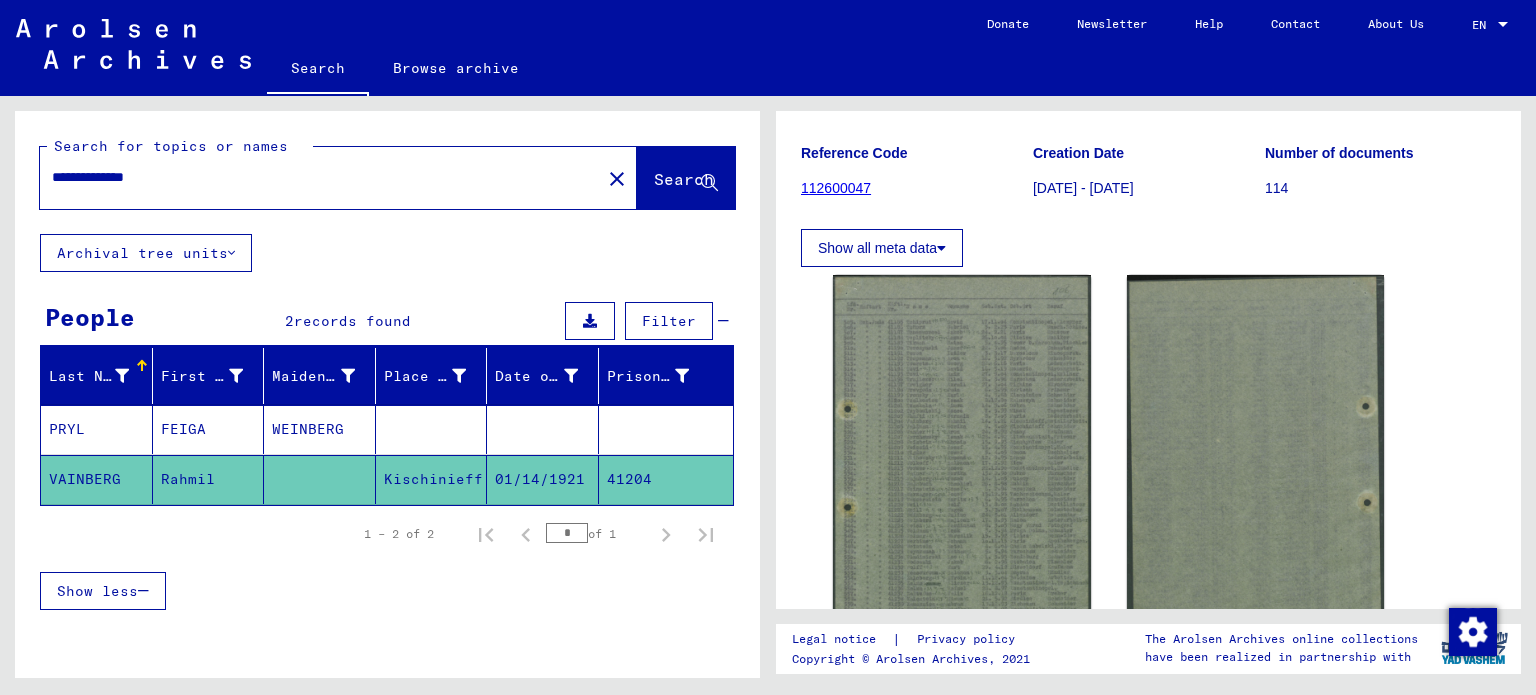 type on "**********" 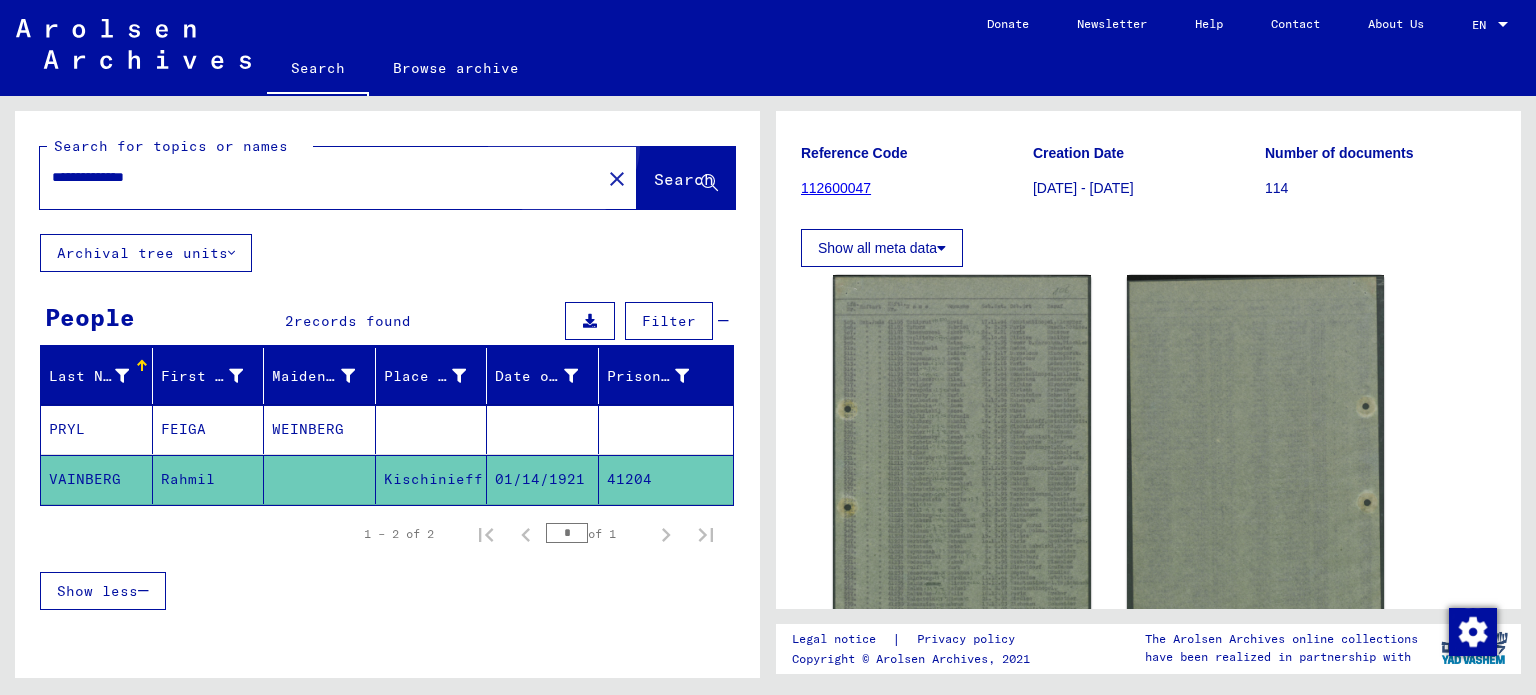 click on "Search" 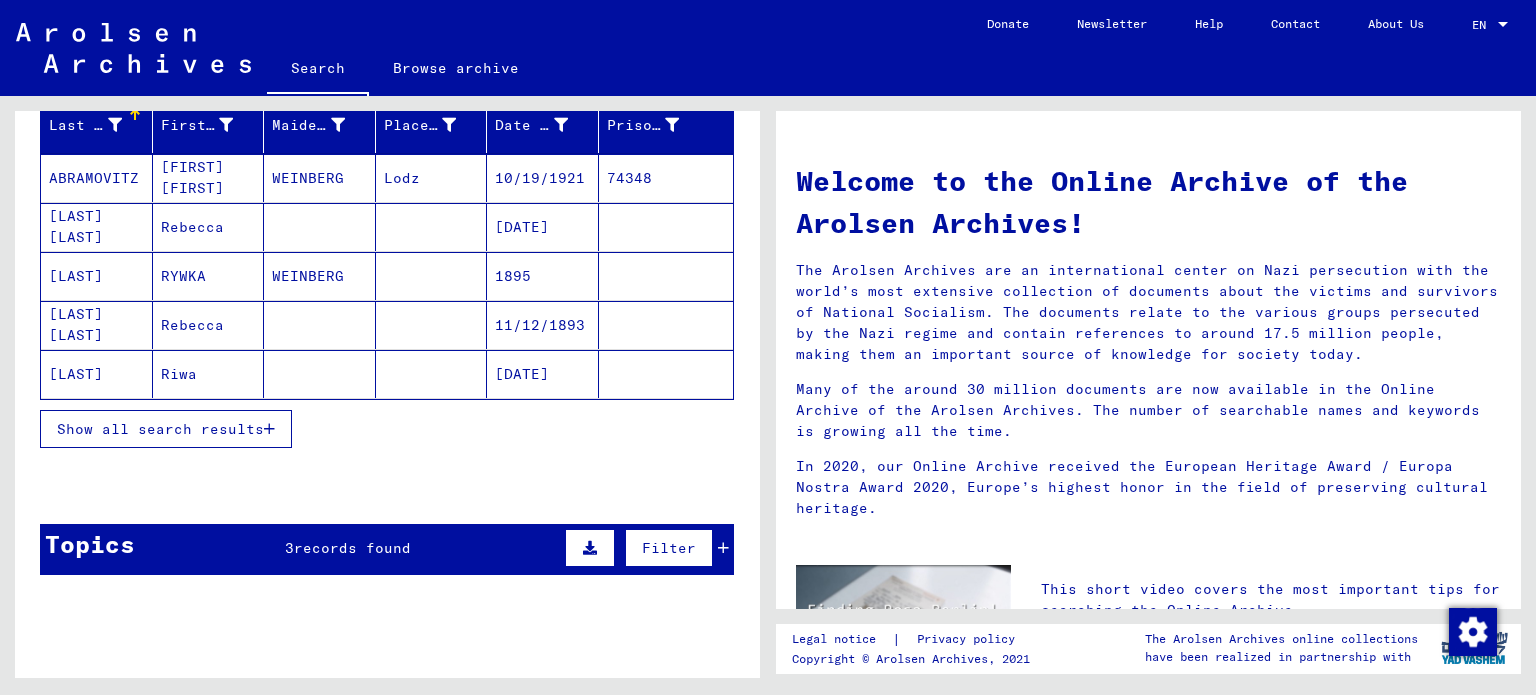 scroll, scrollTop: 200, scrollLeft: 0, axis: vertical 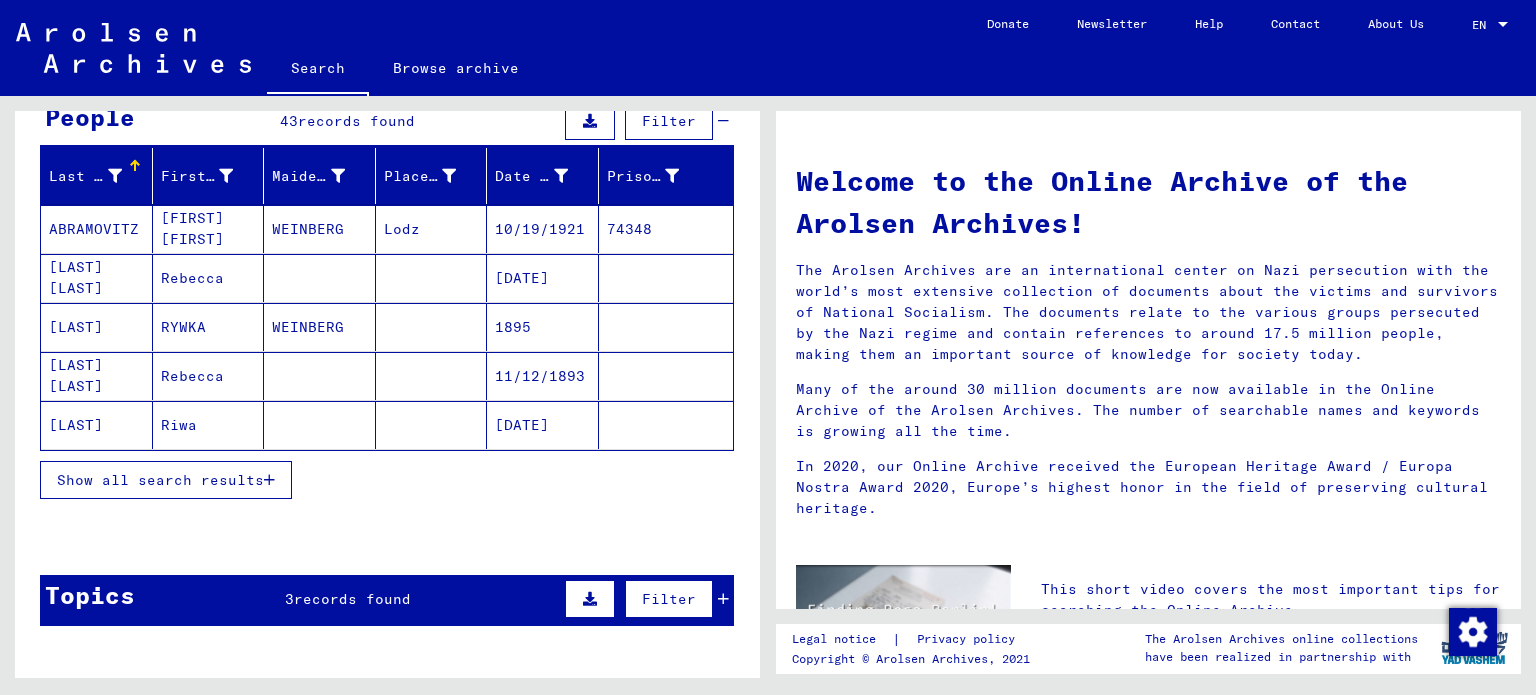 click on "Show all search results" at bounding box center (160, 480) 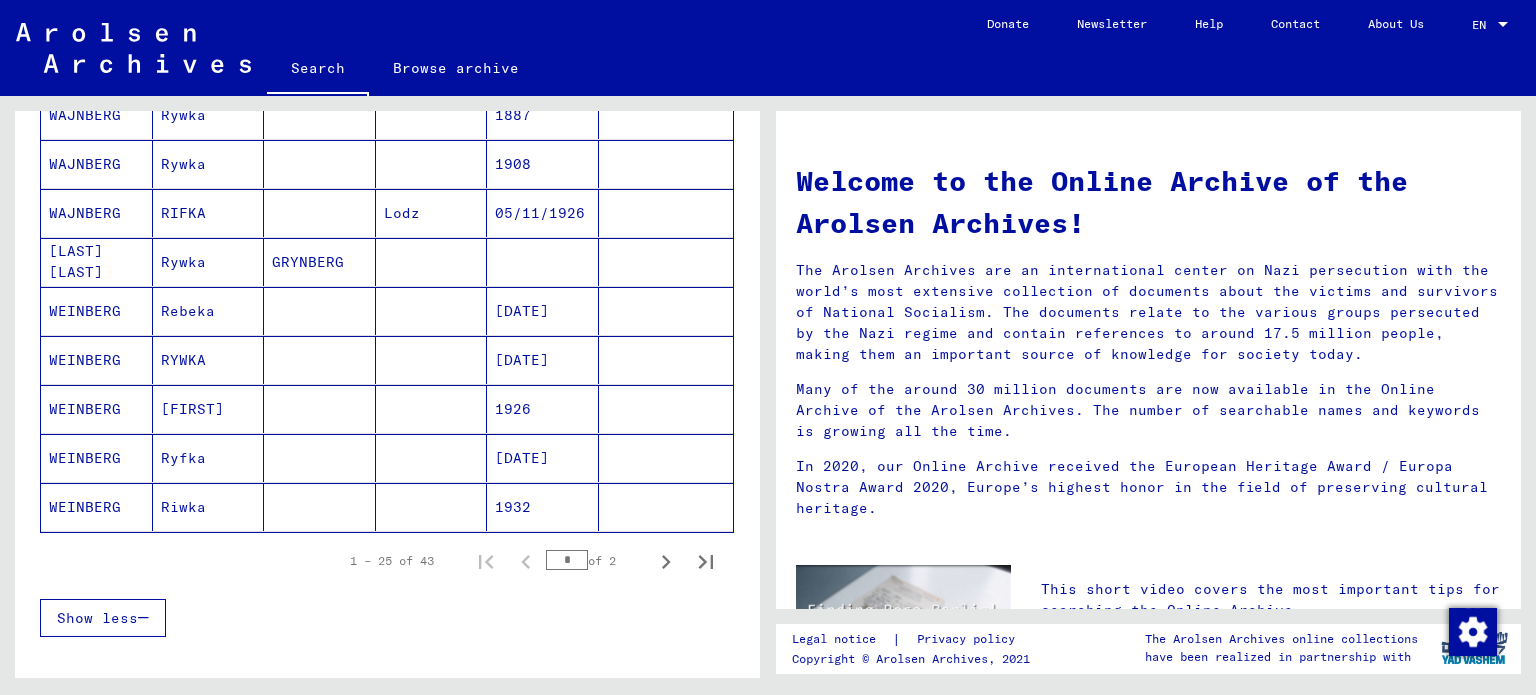 scroll, scrollTop: 1100, scrollLeft: 0, axis: vertical 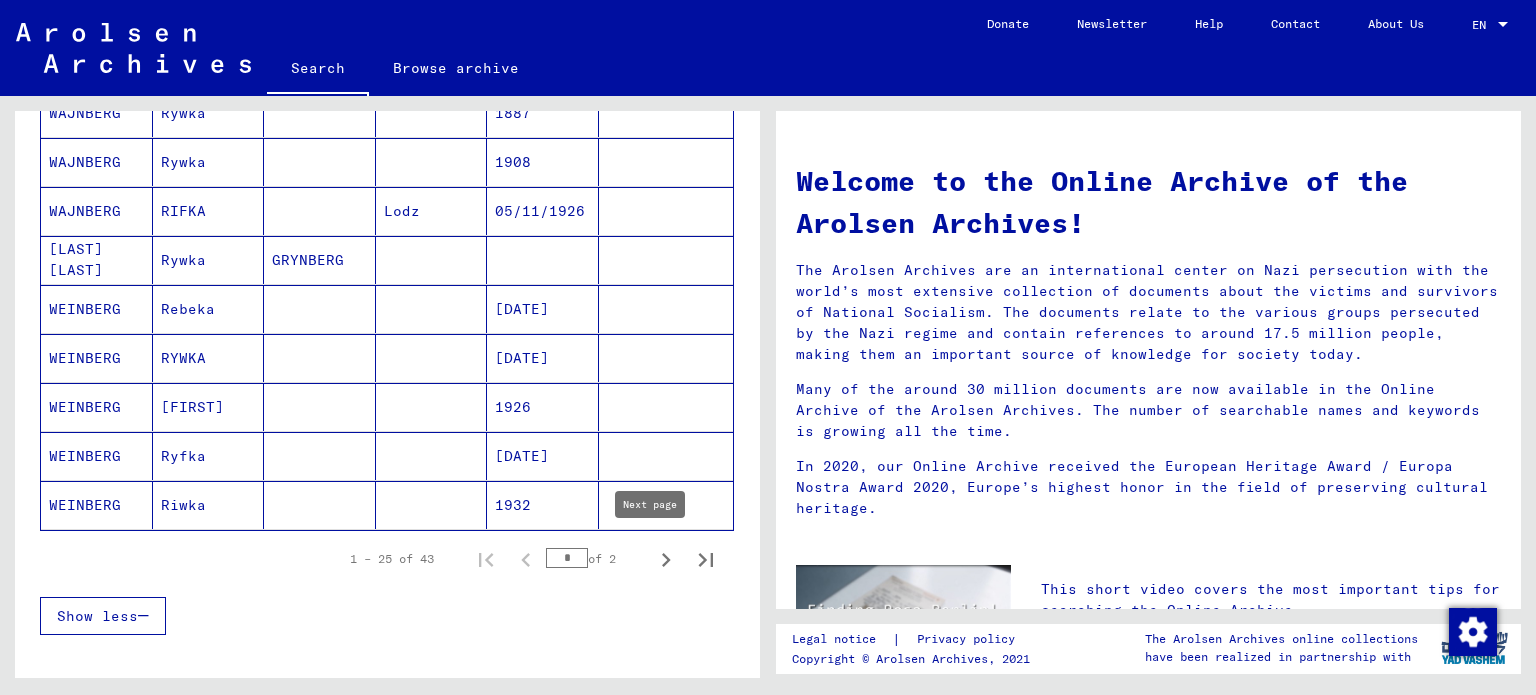 click 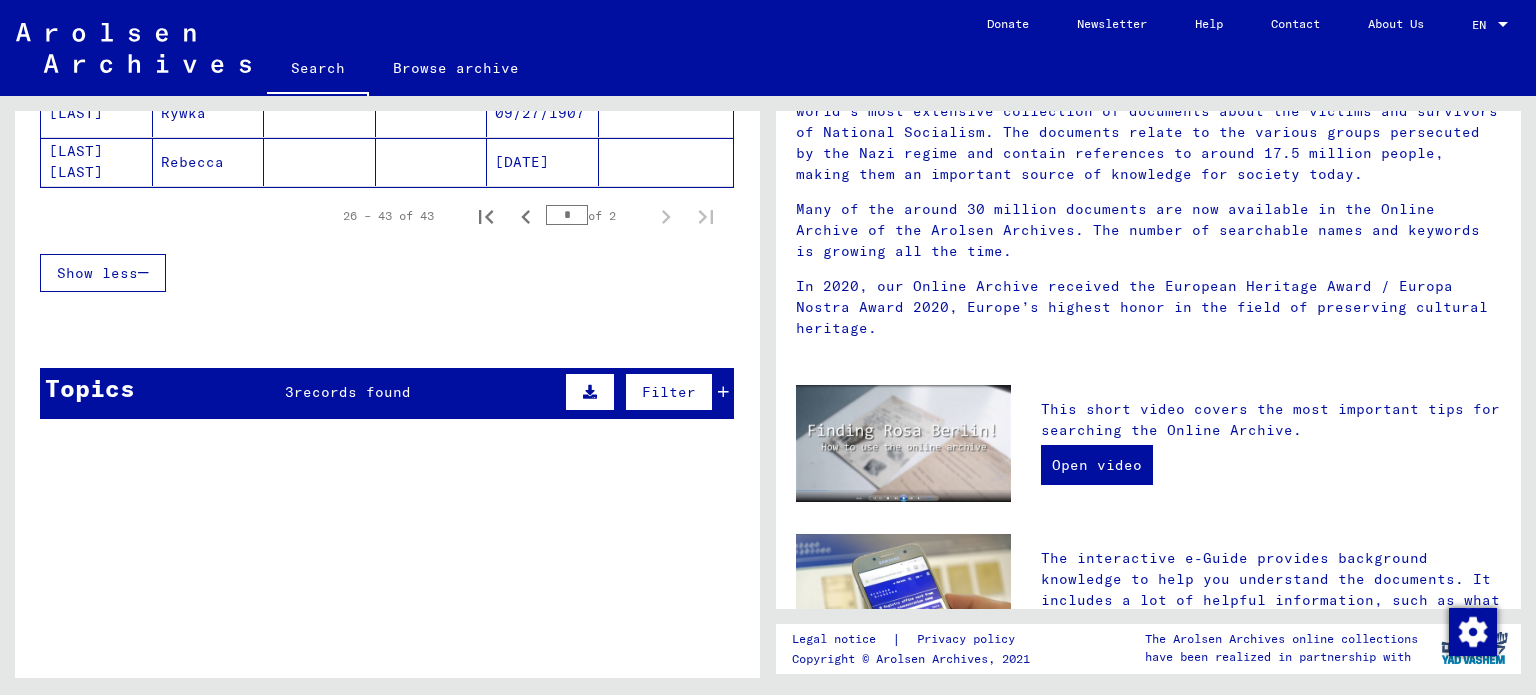 scroll, scrollTop: 126, scrollLeft: 0, axis: vertical 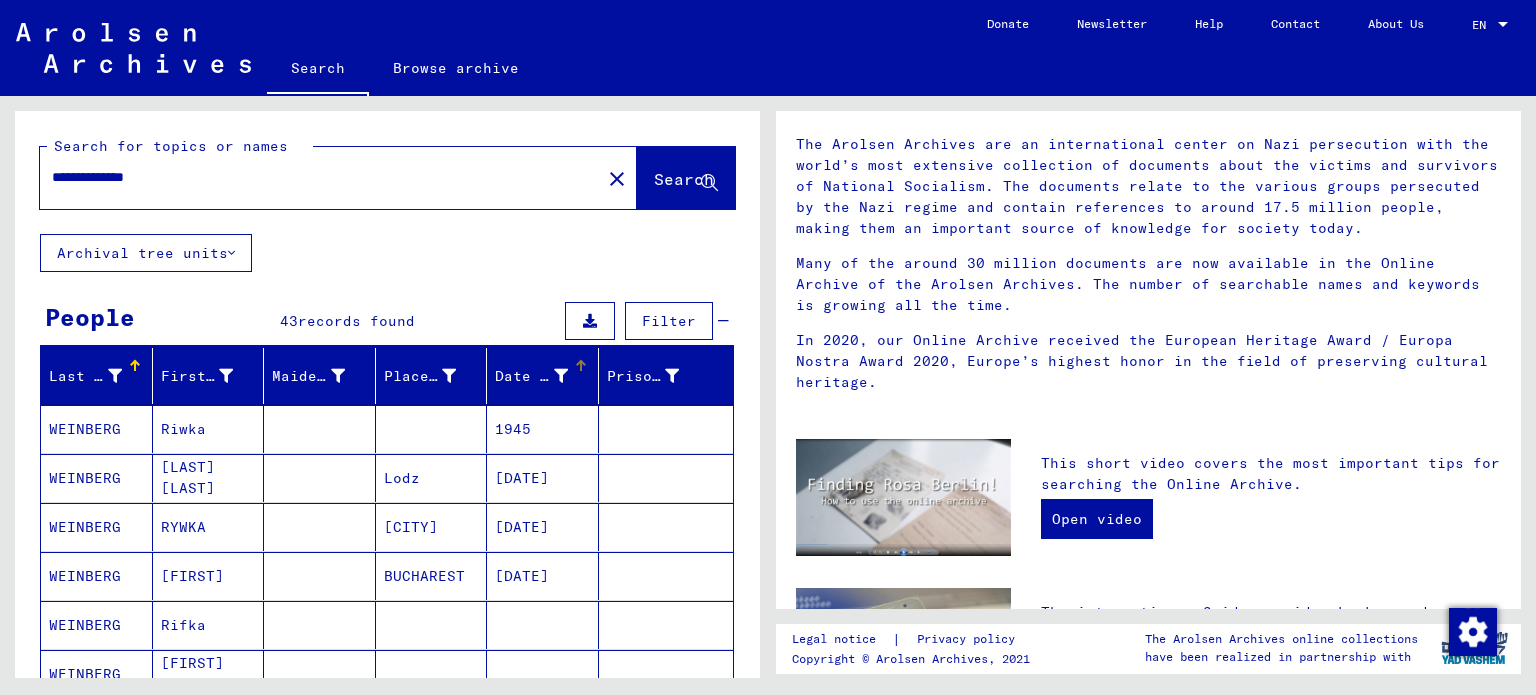 click on "Date of Birth" at bounding box center (531, 376) 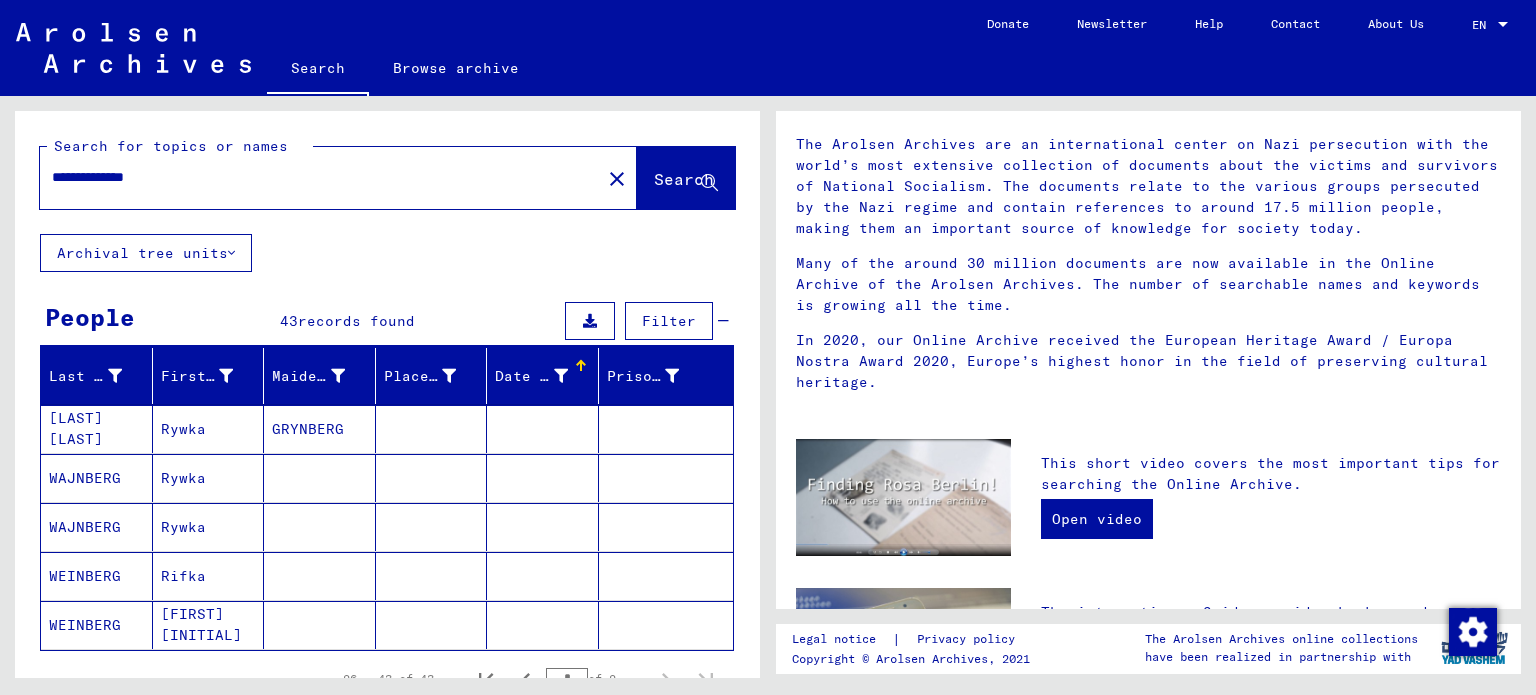 click on "WAJNBERG" at bounding box center [97, 527] 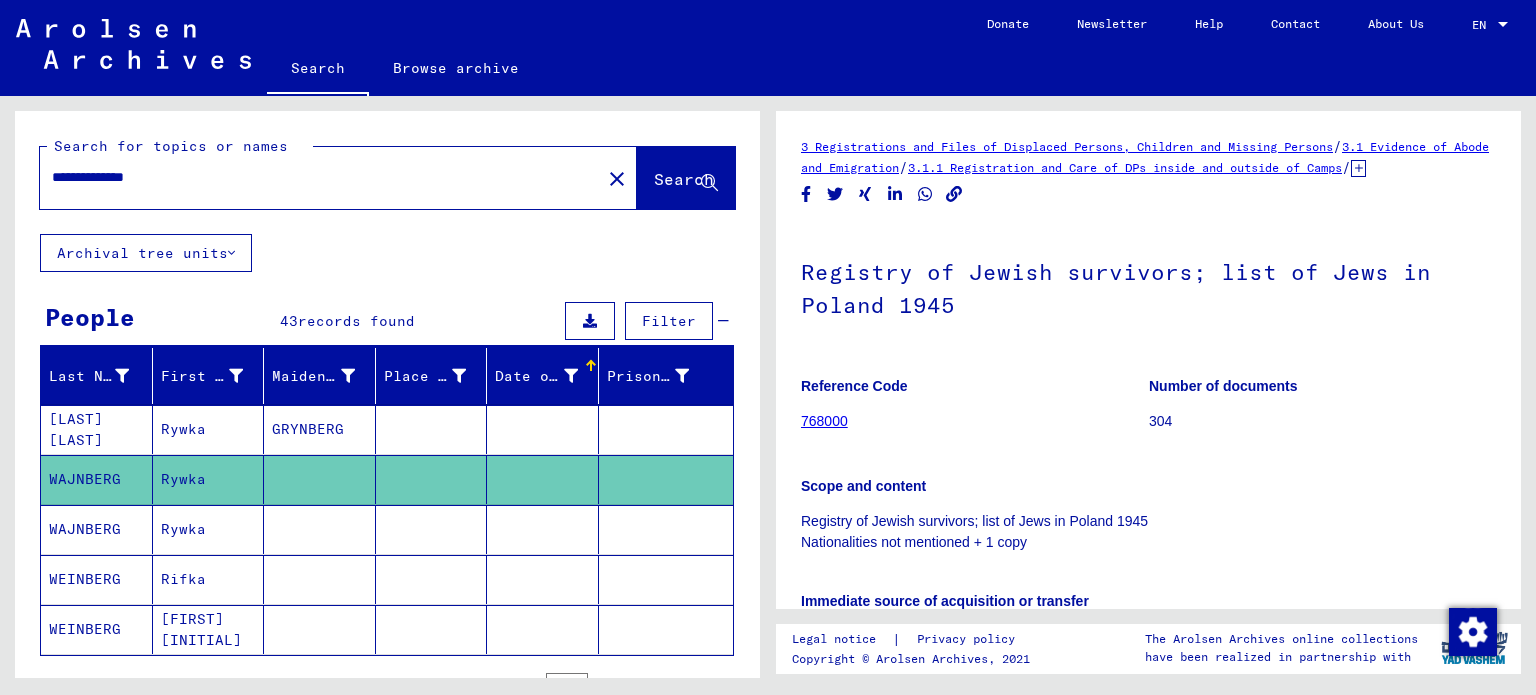 scroll, scrollTop: 0, scrollLeft: 0, axis: both 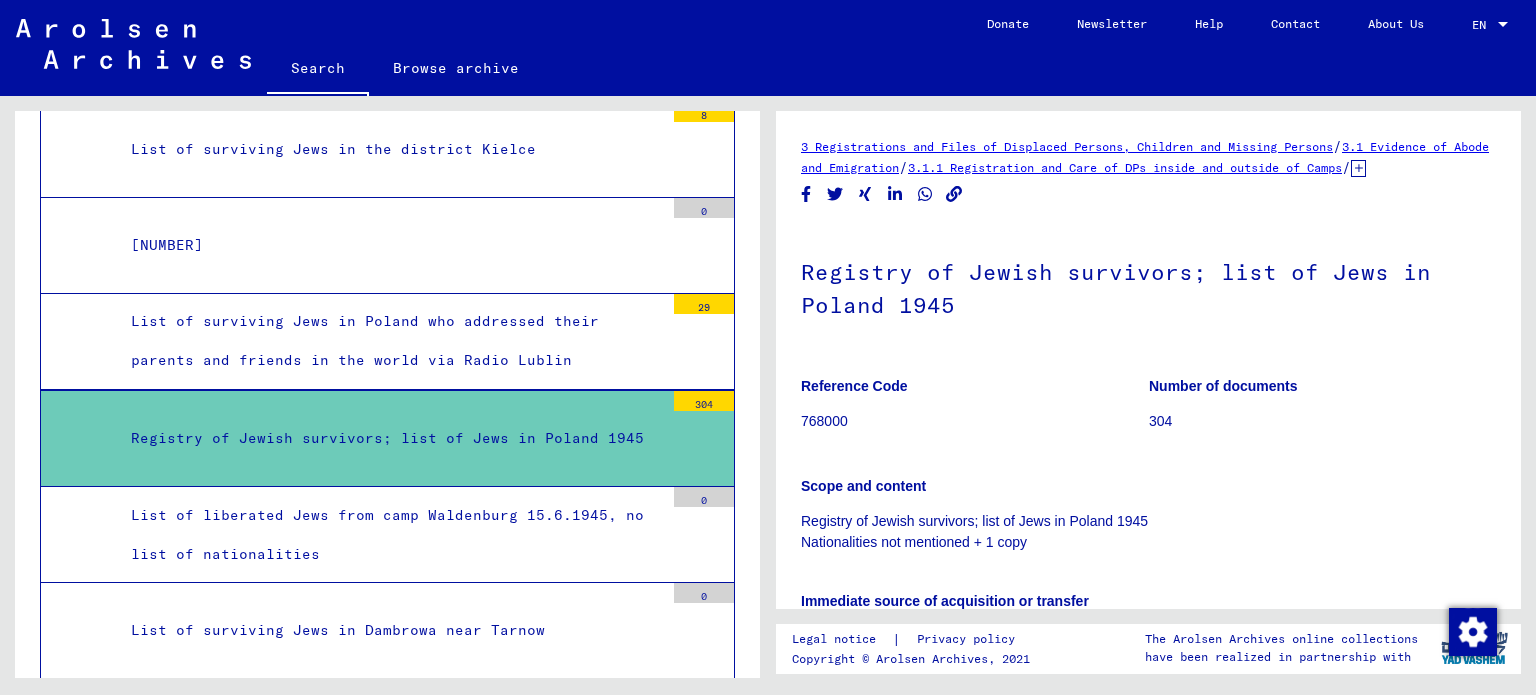 click on "768000" 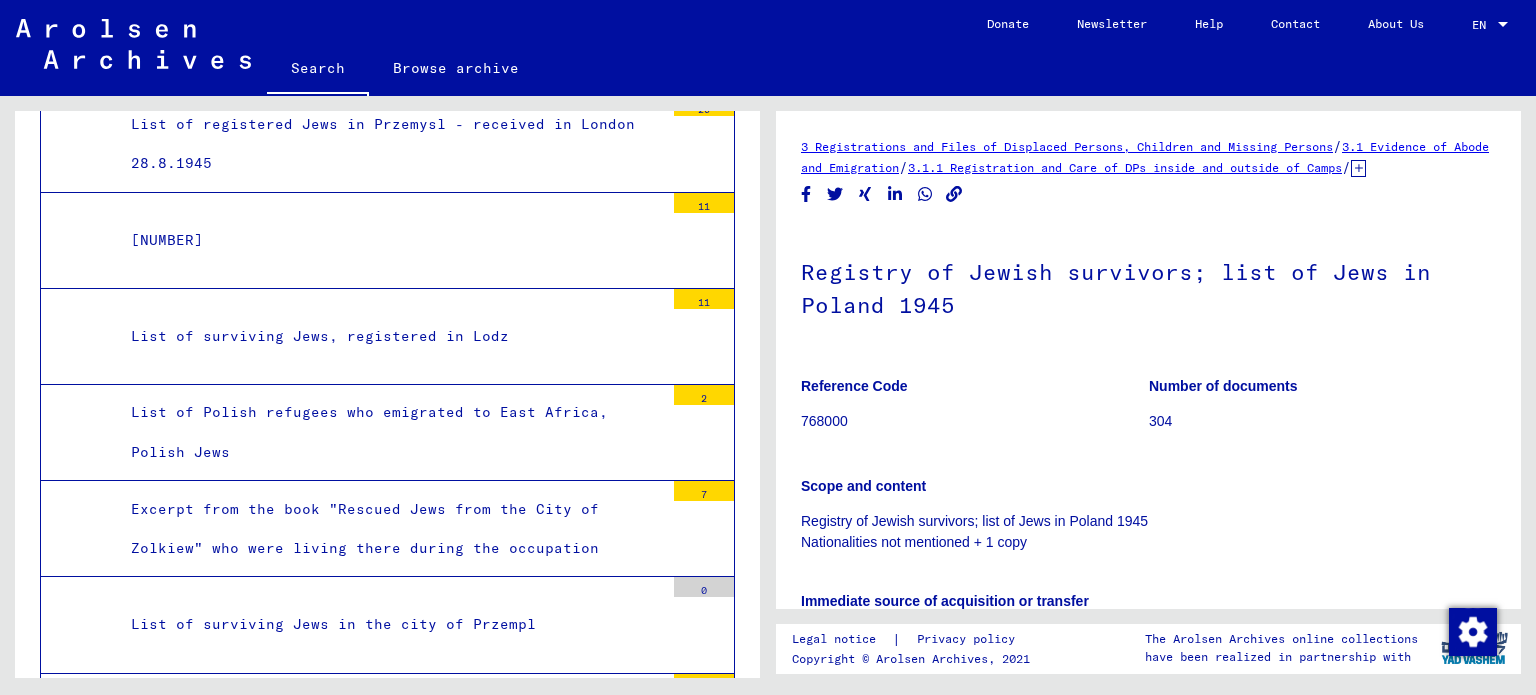 scroll, scrollTop: 4240, scrollLeft: 0, axis: vertical 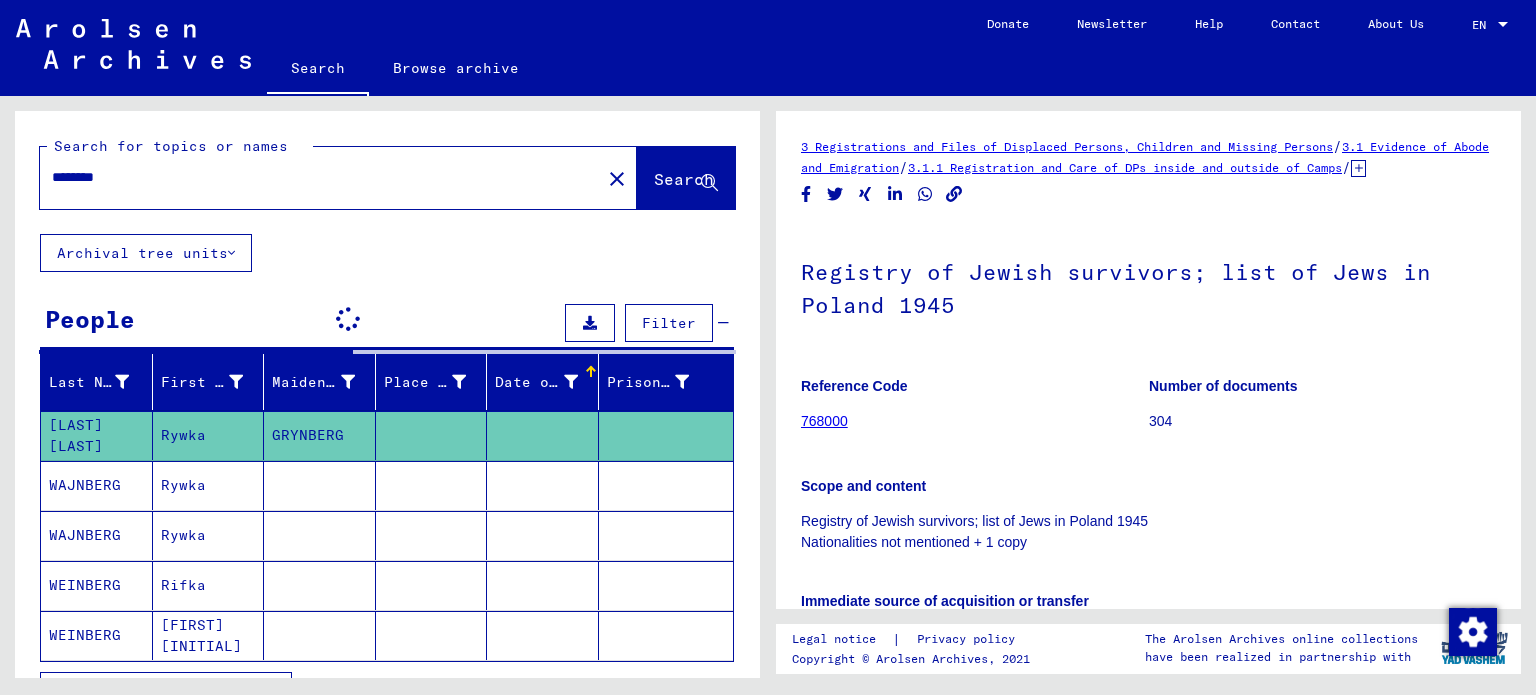 click on "WAJNBERG" at bounding box center (97, 535) 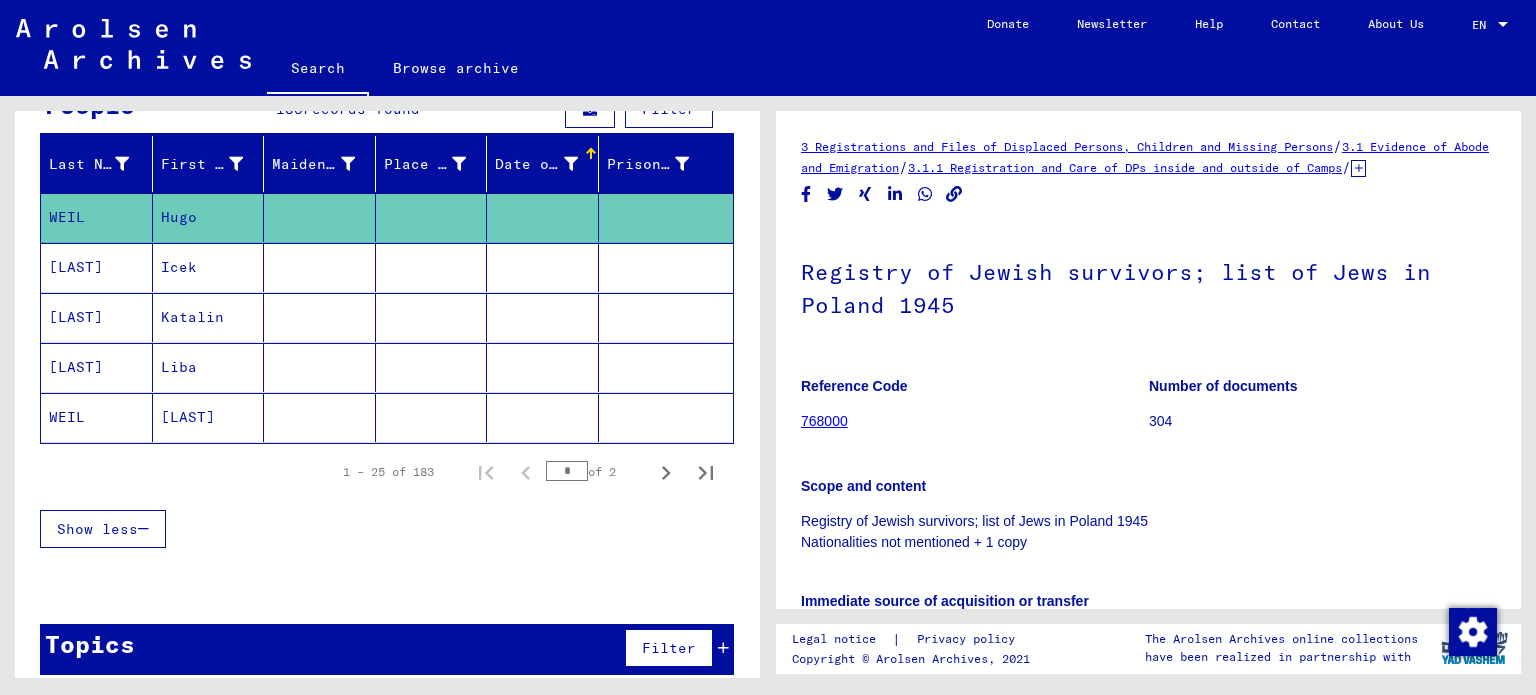 scroll, scrollTop: 224, scrollLeft: 0, axis: vertical 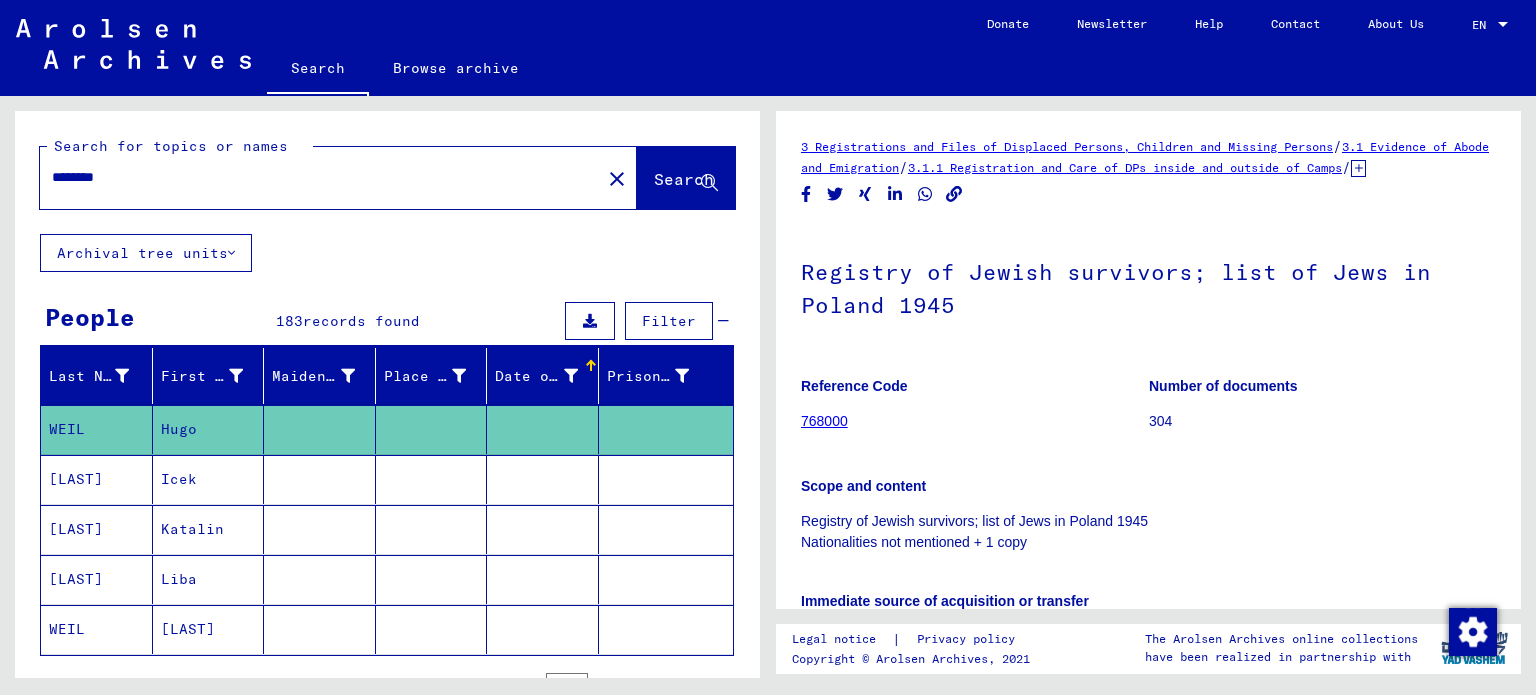 drag, startPoint x: 138, startPoint y: 177, endPoint x: 0, endPoint y: 171, distance: 138.13037 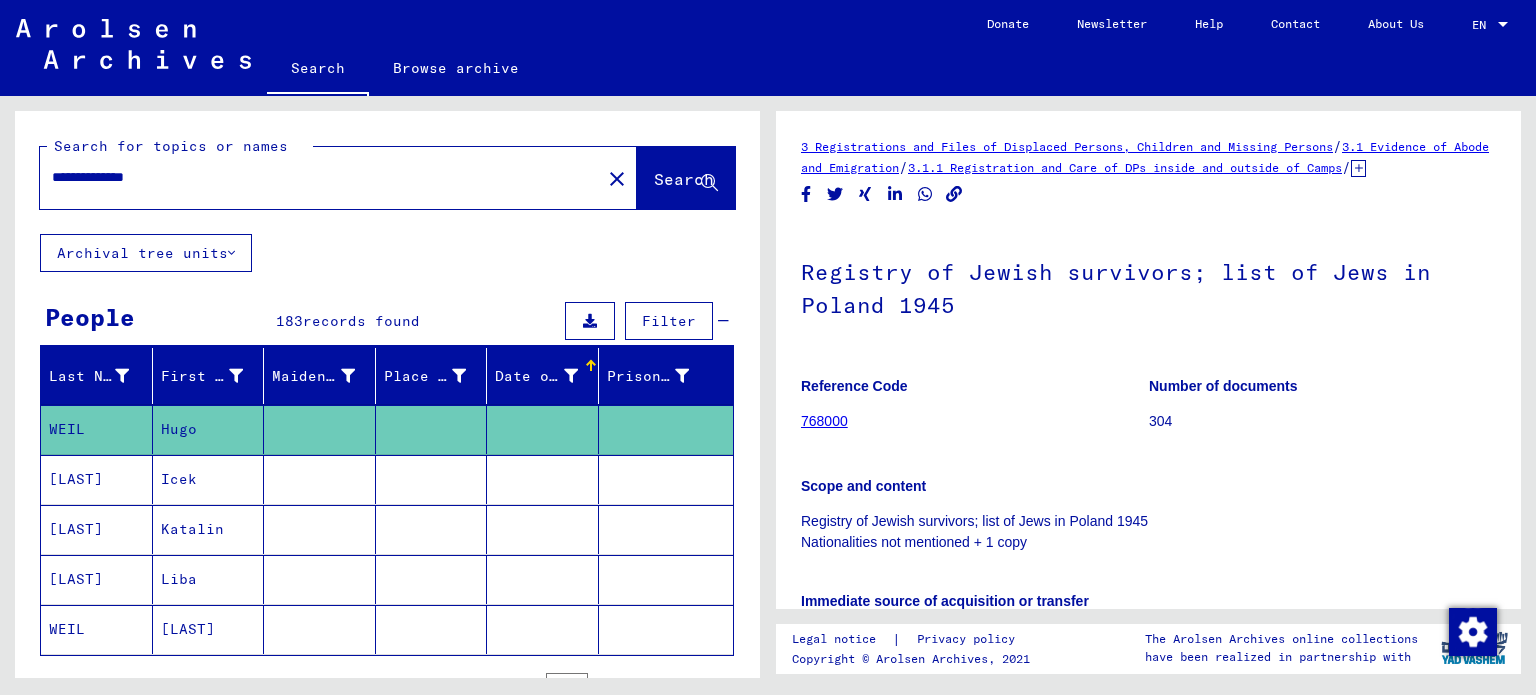 type on "**********" 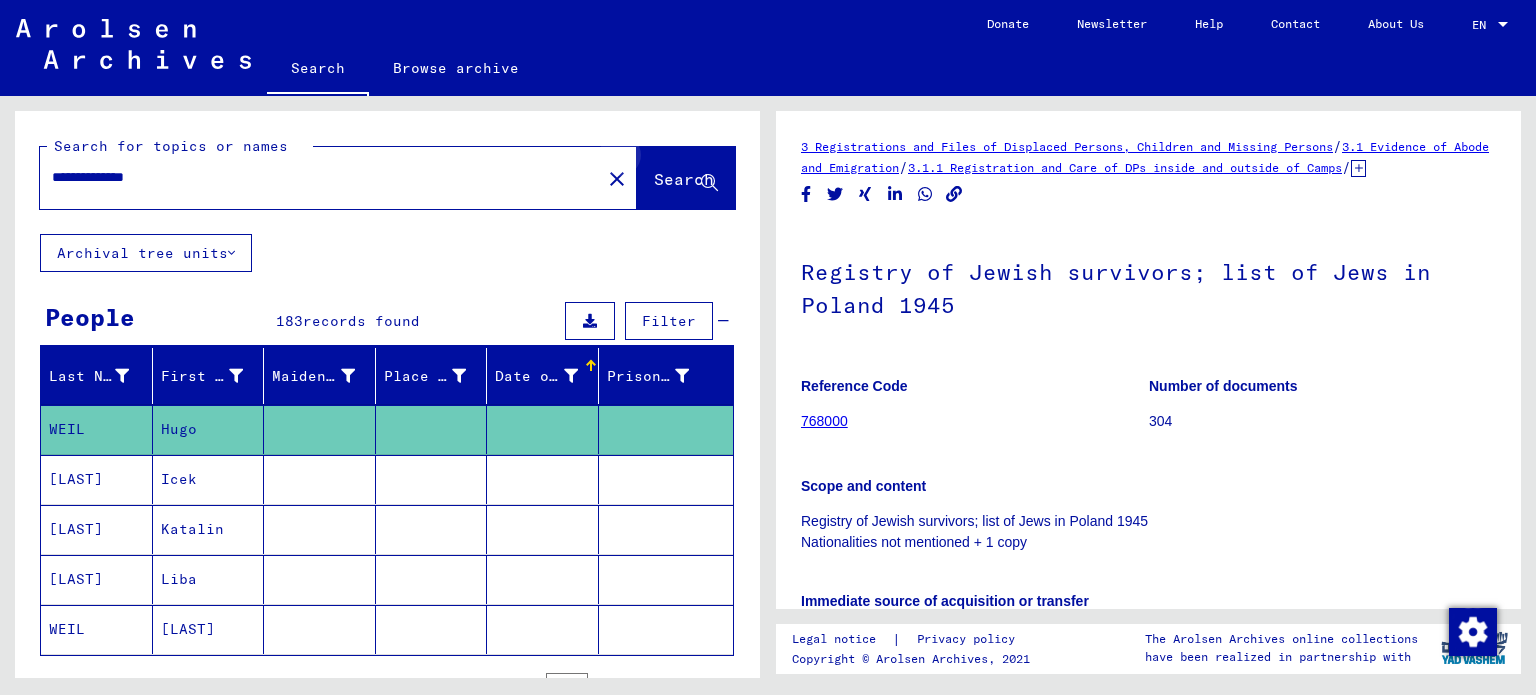 click 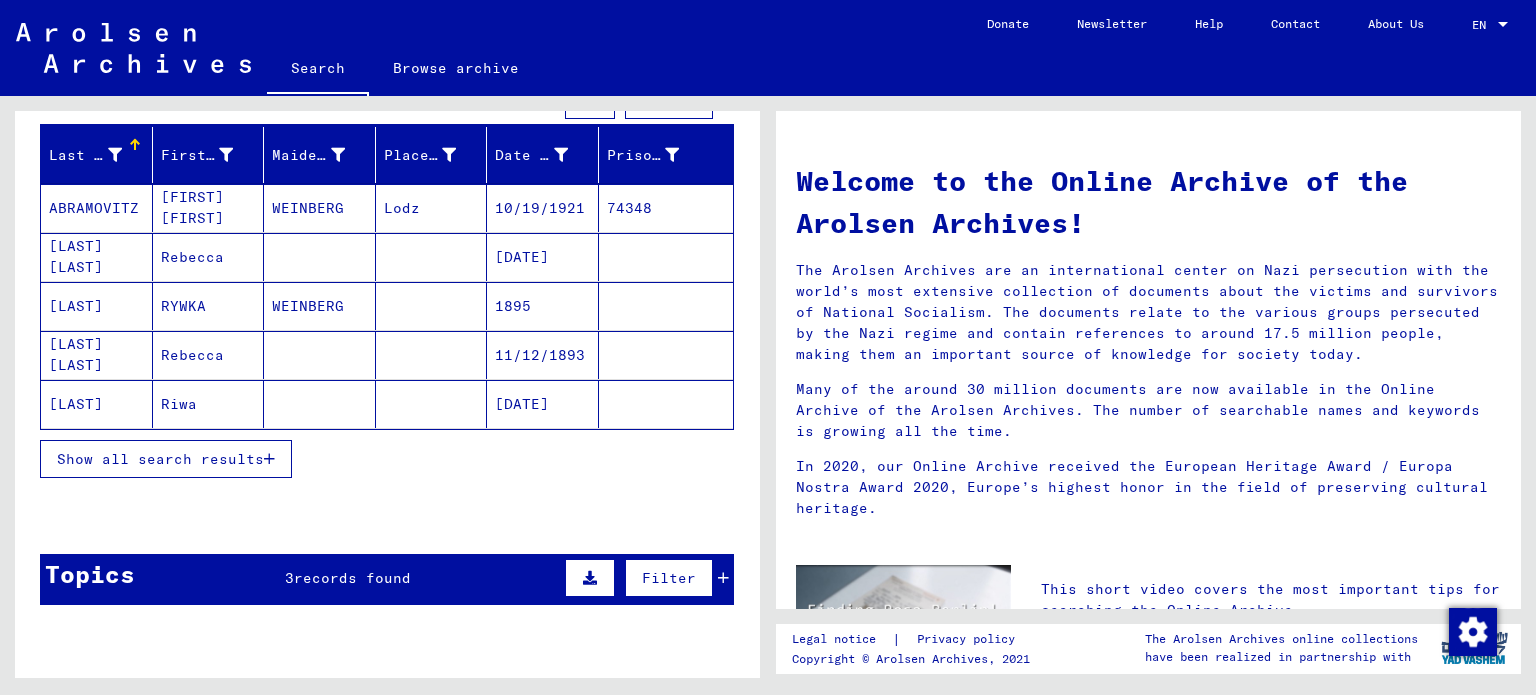 scroll, scrollTop: 200, scrollLeft: 0, axis: vertical 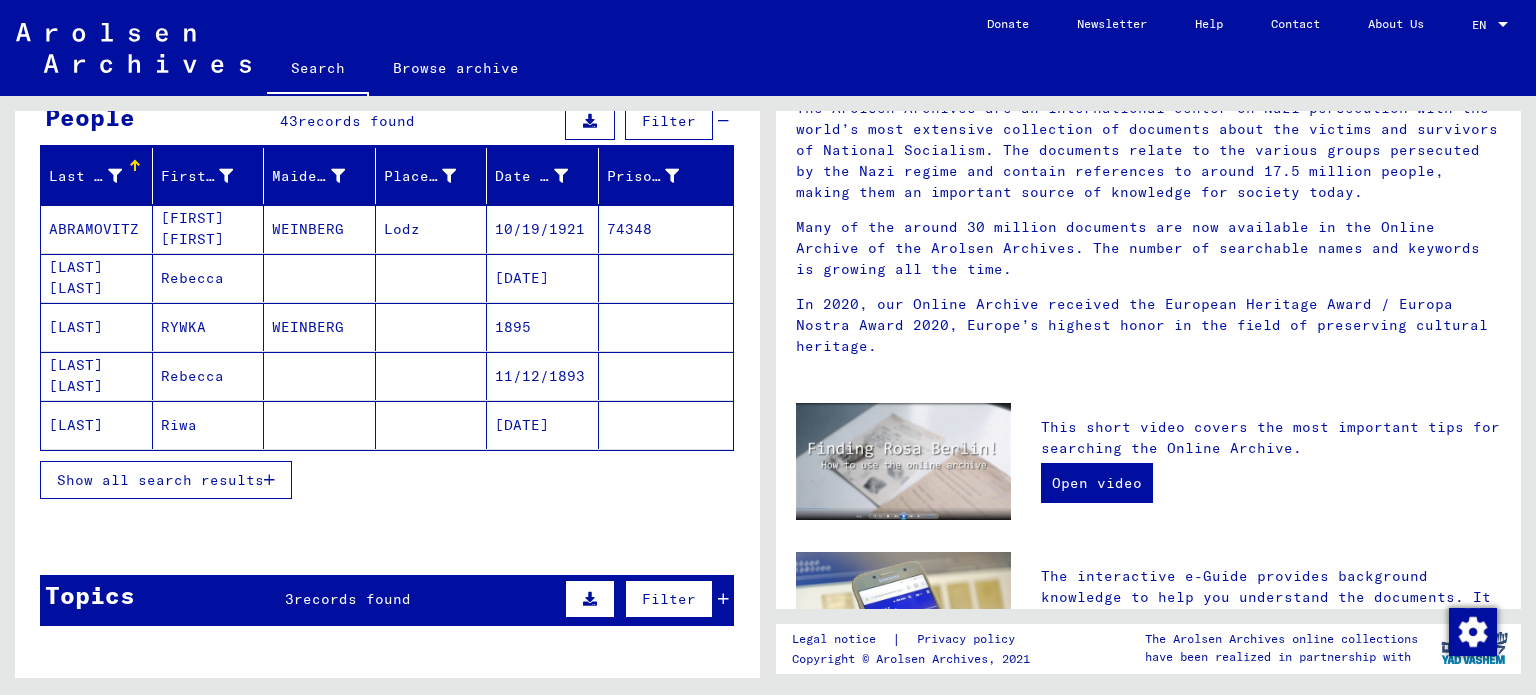 click on "Show all search results" at bounding box center (160, 480) 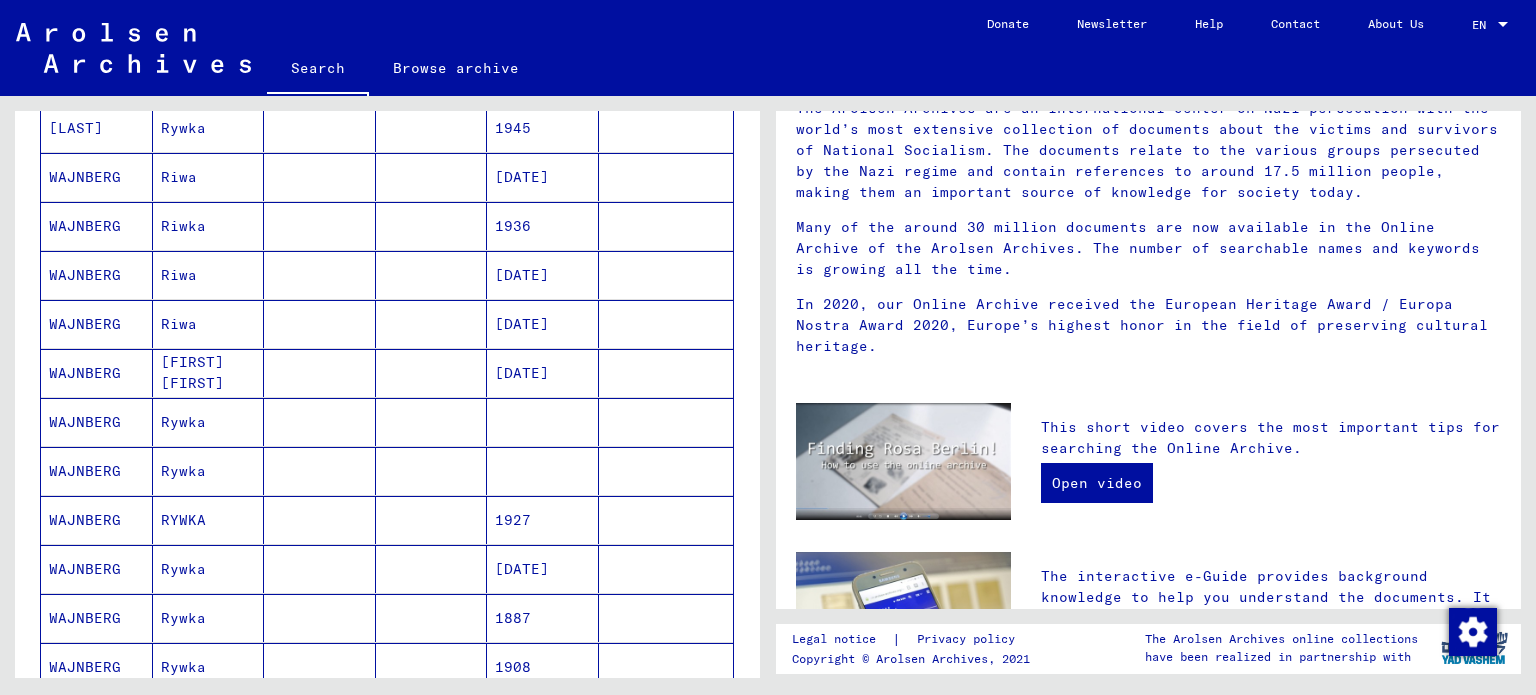 scroll, scrollTop: 600, scrollLeft: 0, axis: vertical 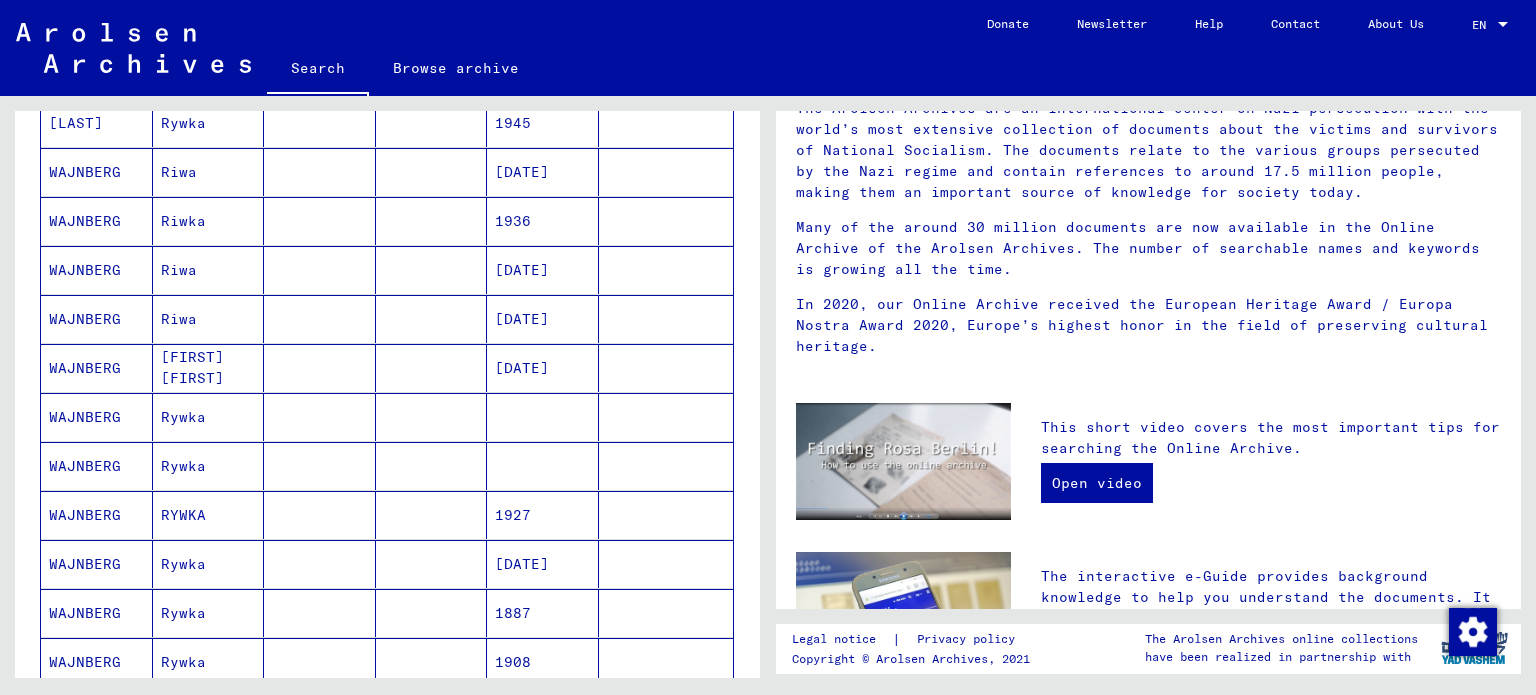 click on "WAJNBERG" at bounding box center (97, 466) 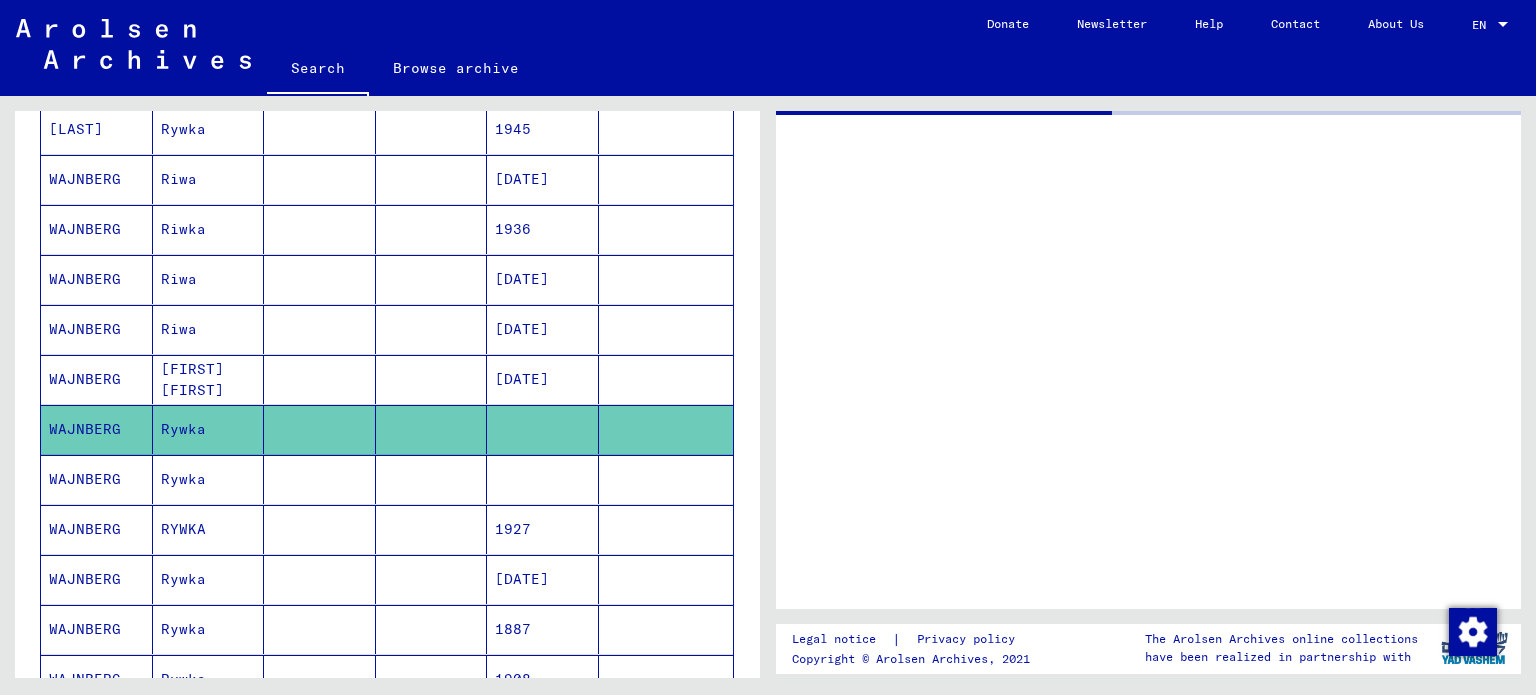 scroll, scrollTop: 0, scrollLeft: 0, axis: both 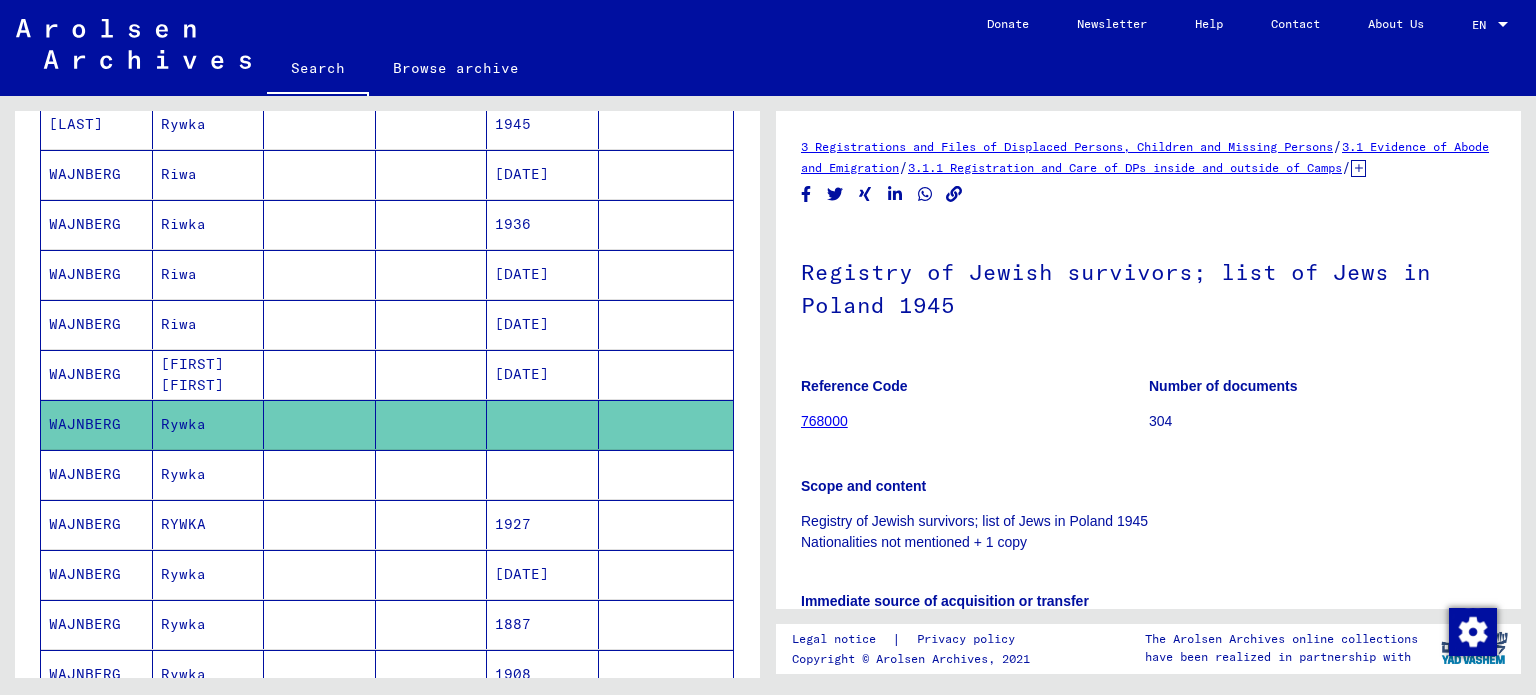 click on "768000" 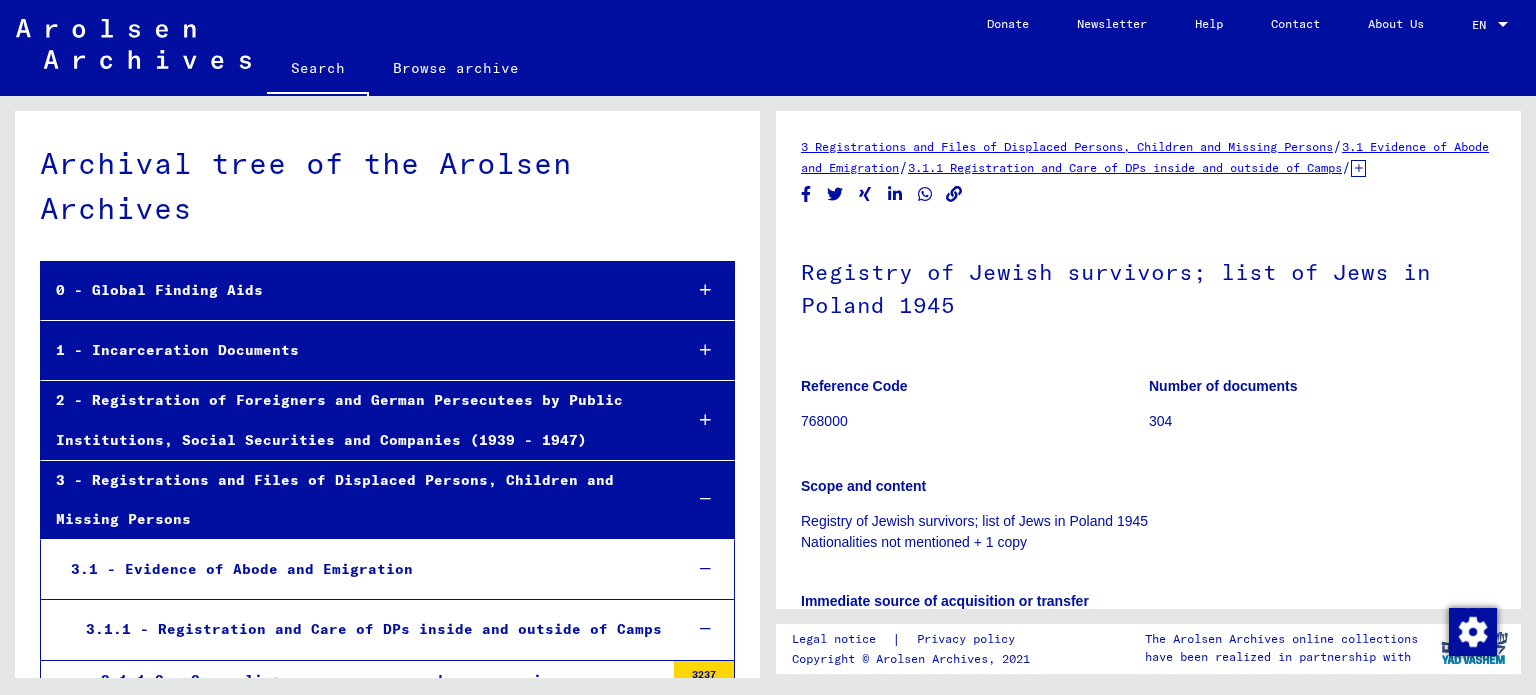 scroll, scrollTop: 4840, scrollLeft: 0, axis: vertical 